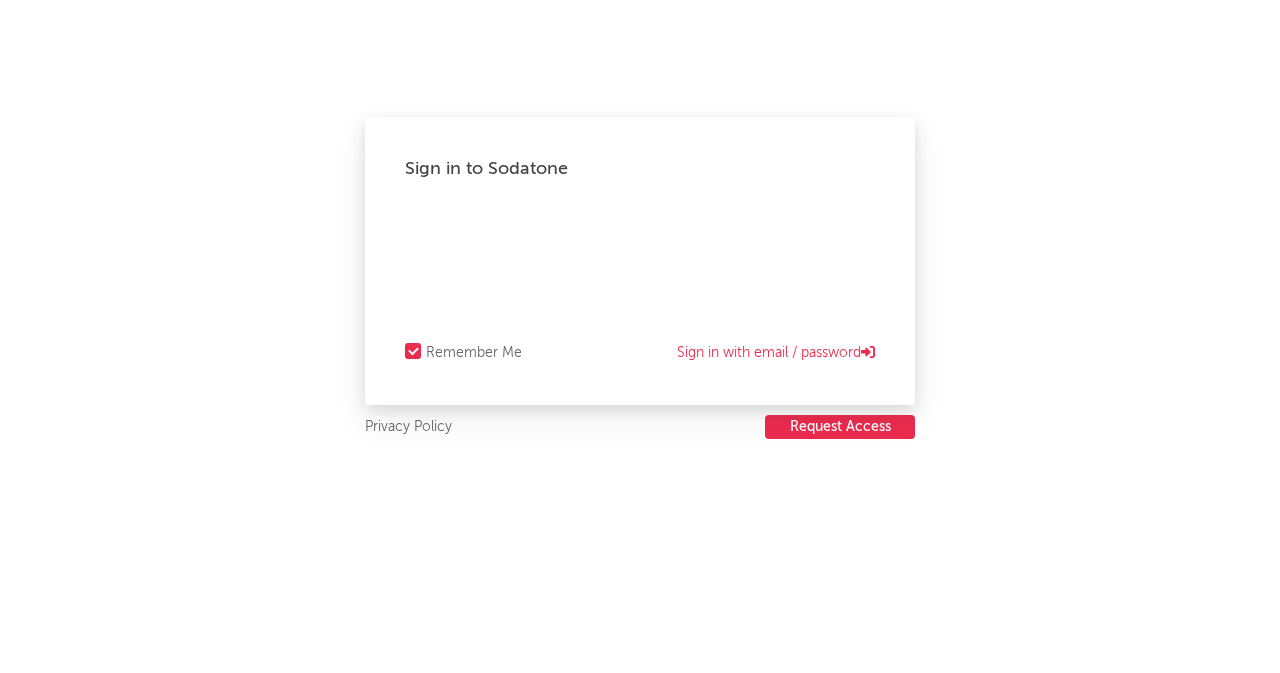 scroll, scrollTop: 0, scrollLeft: 0, axis: both 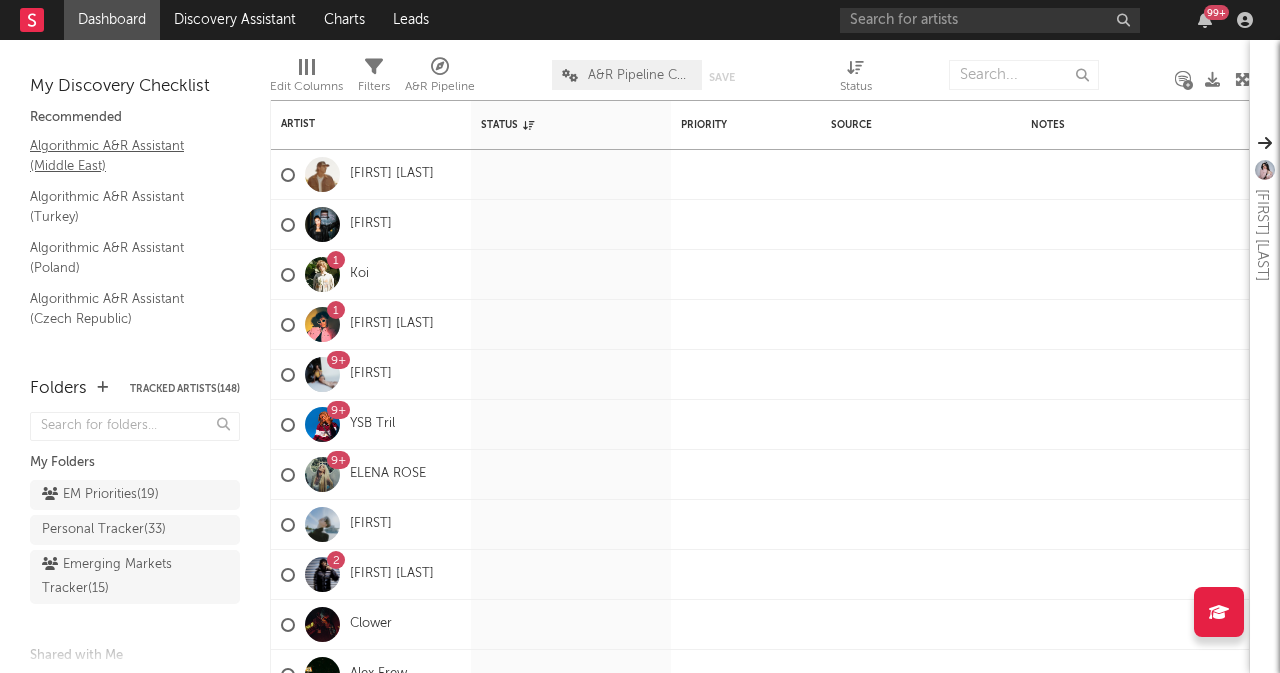 click on "Algorithmic A&R Assistant (Middle East)" at bounding box center [125, 155] 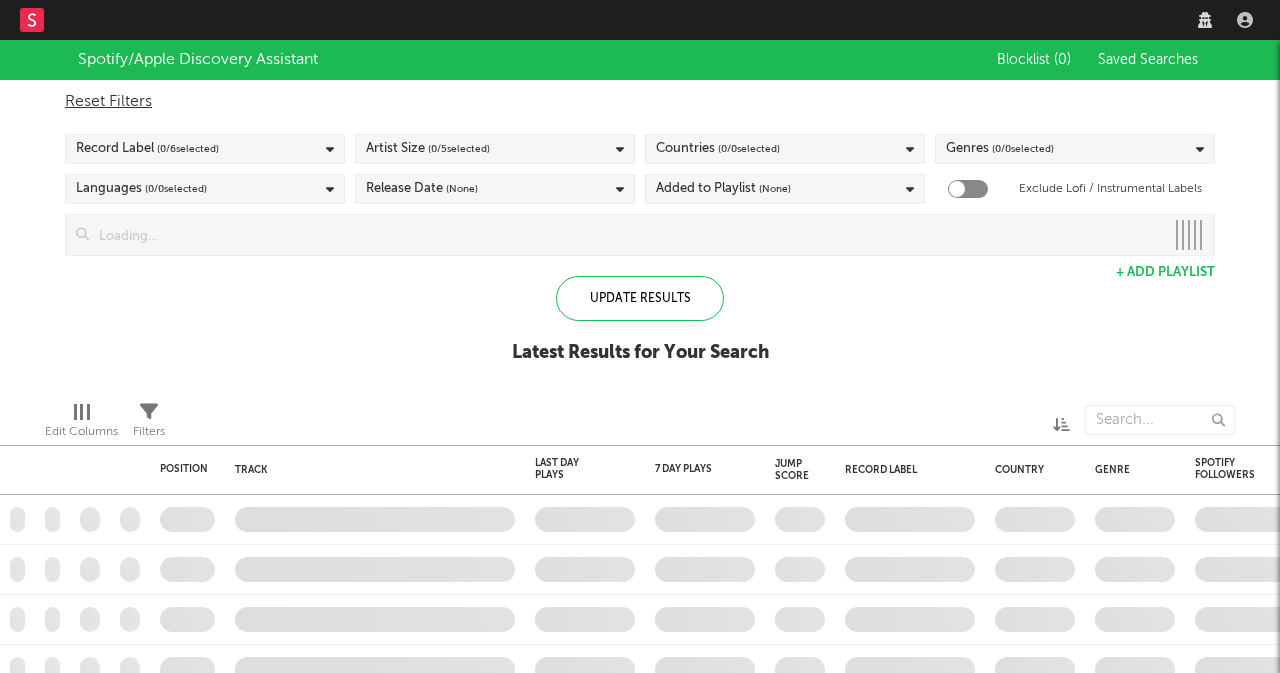scroll, scrollTop: 0, scrollLeft: 0, axis: both 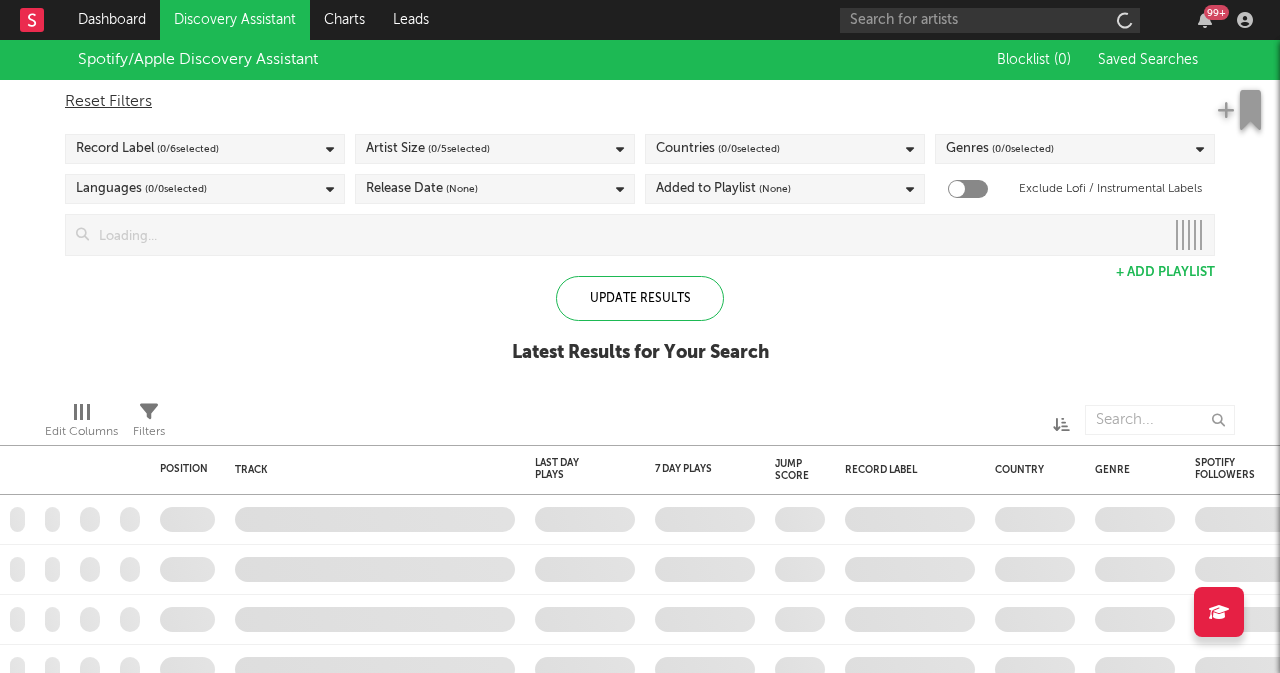 checkbox on "true" 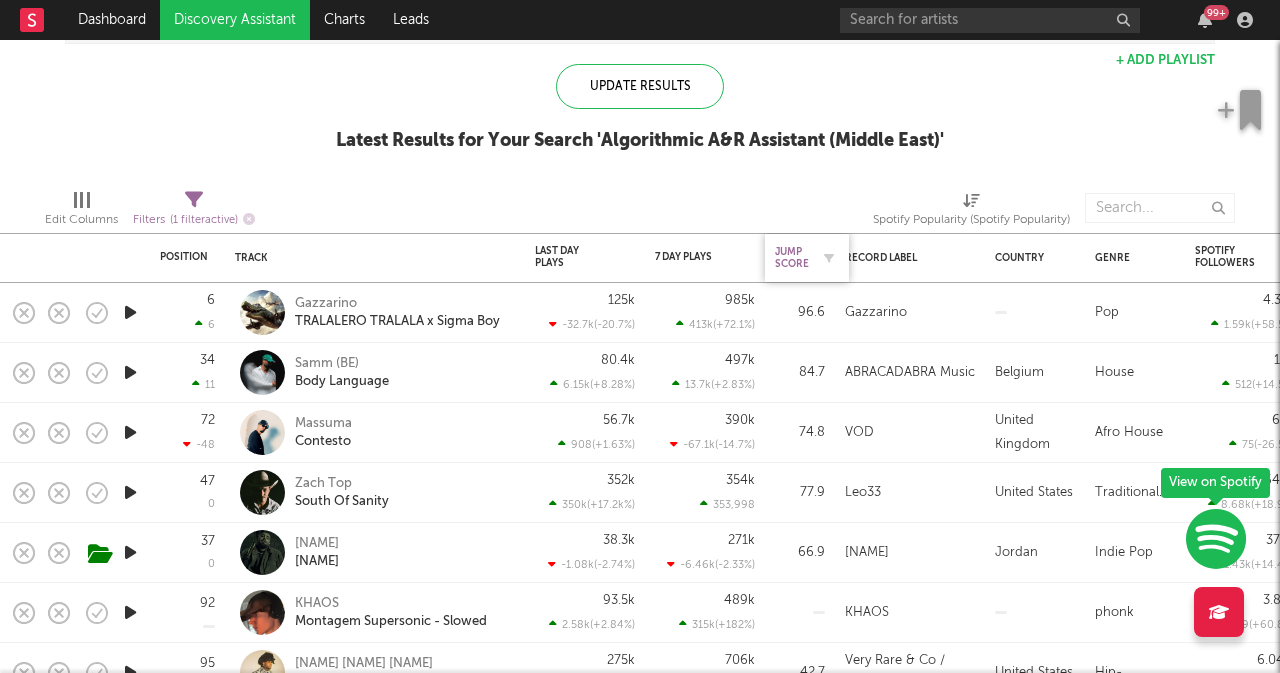 click on "Jump Score" at bounding box center (792, 258) 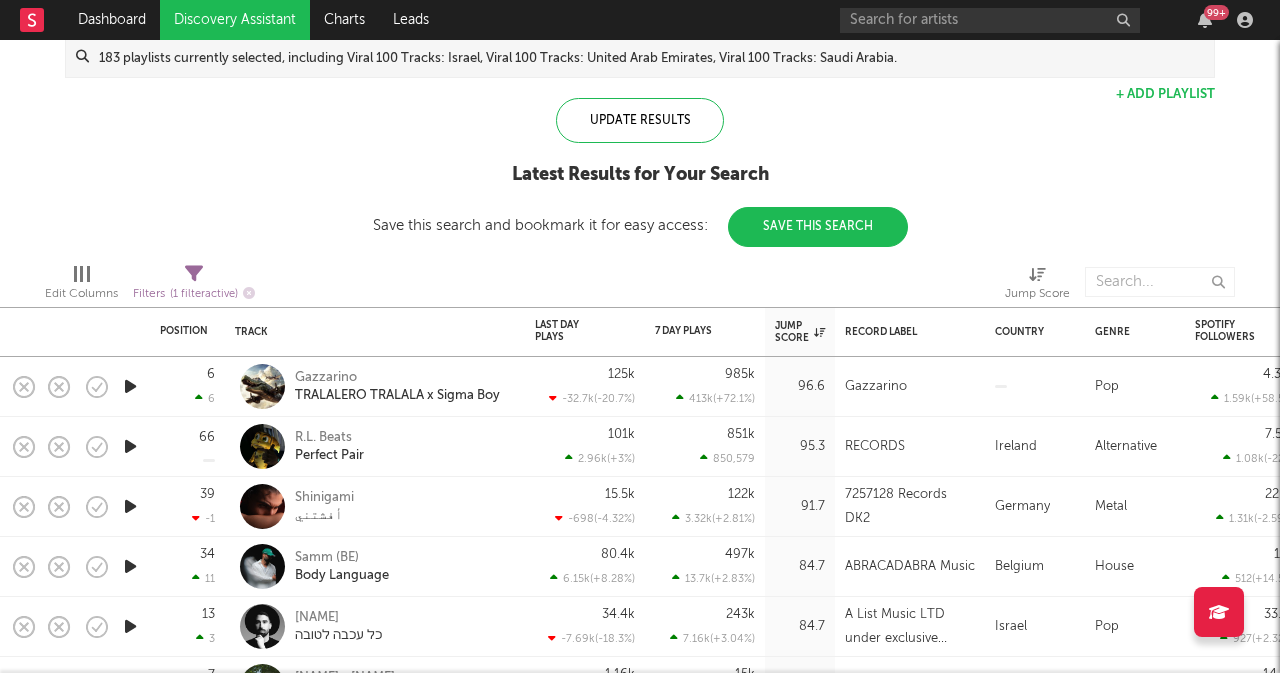 drag, startPoint x: 789, startPoint y: 331, endPoint x: 672, endPoint y: 297, distance: 121.84006 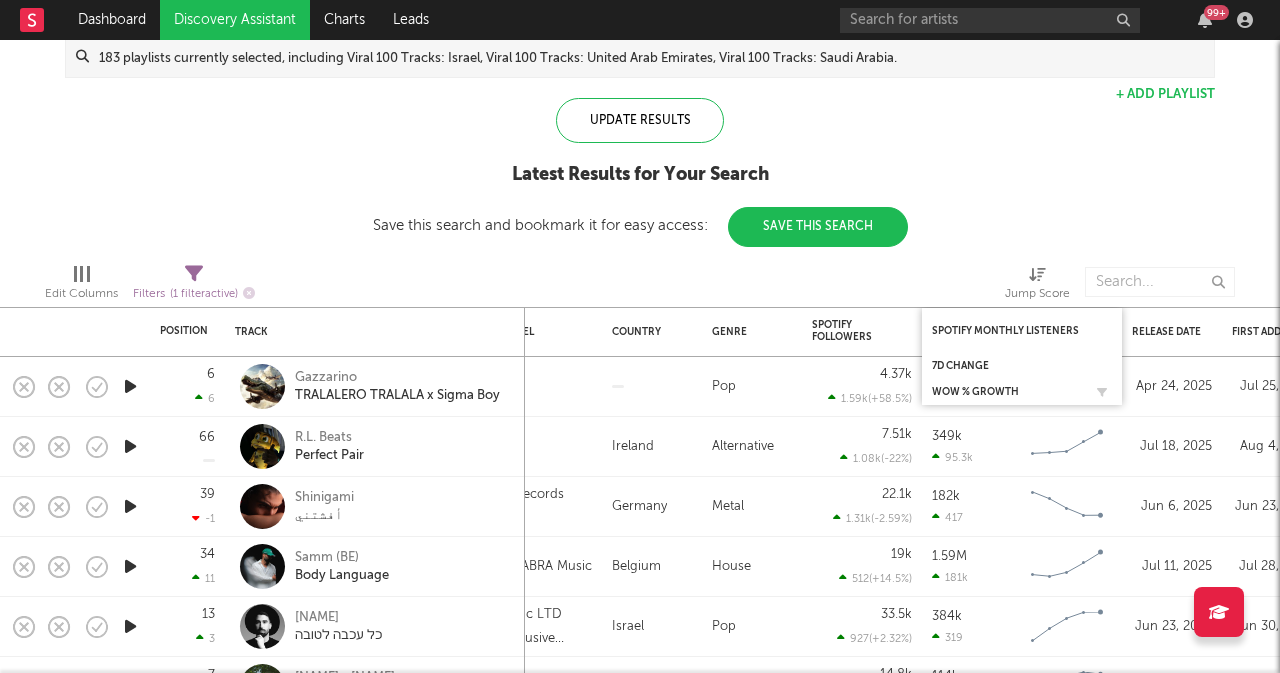 click on "WoW % Growth" at bounding box center (1007, 392) 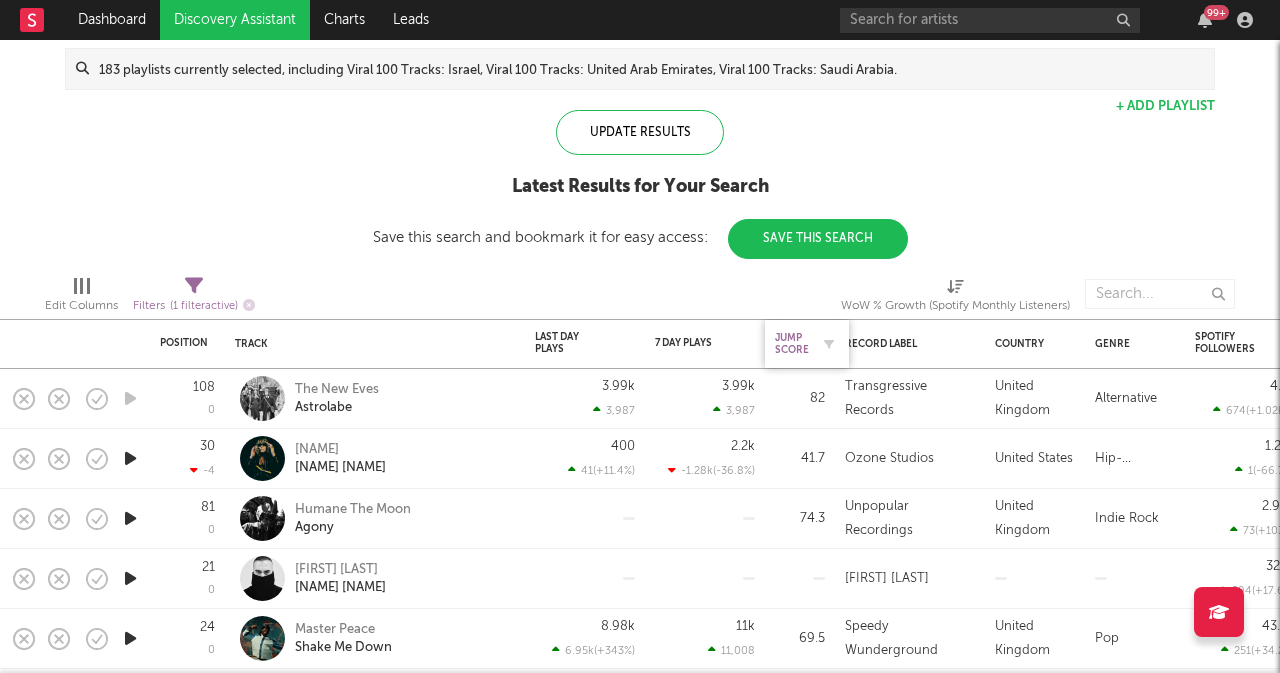 click on "Jump Score" at bounding box center [792, 344] 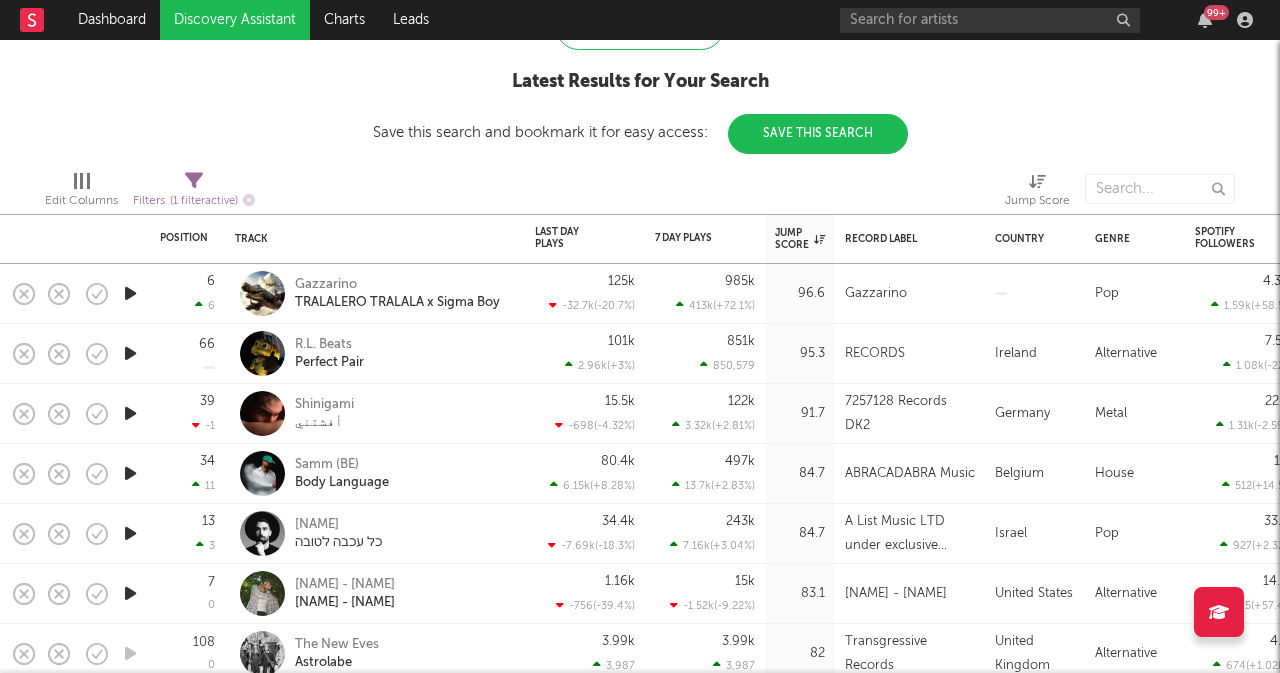 select on "between" 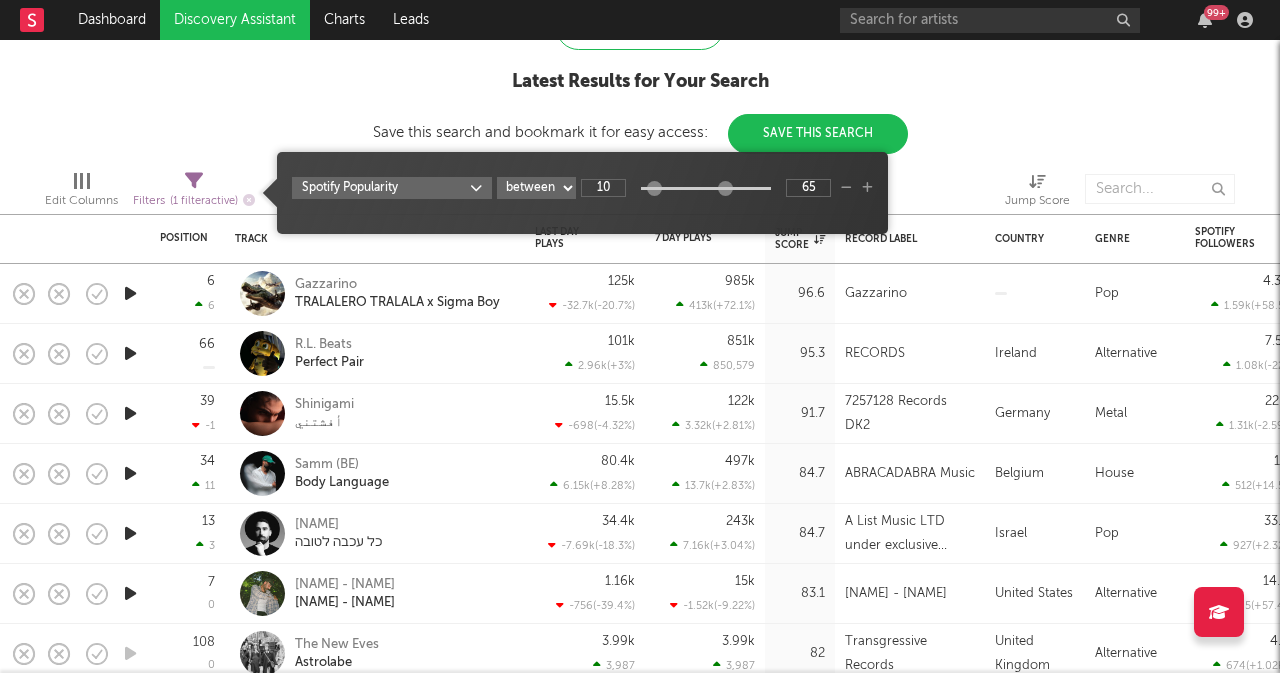 click at bounding box center [194, 181] 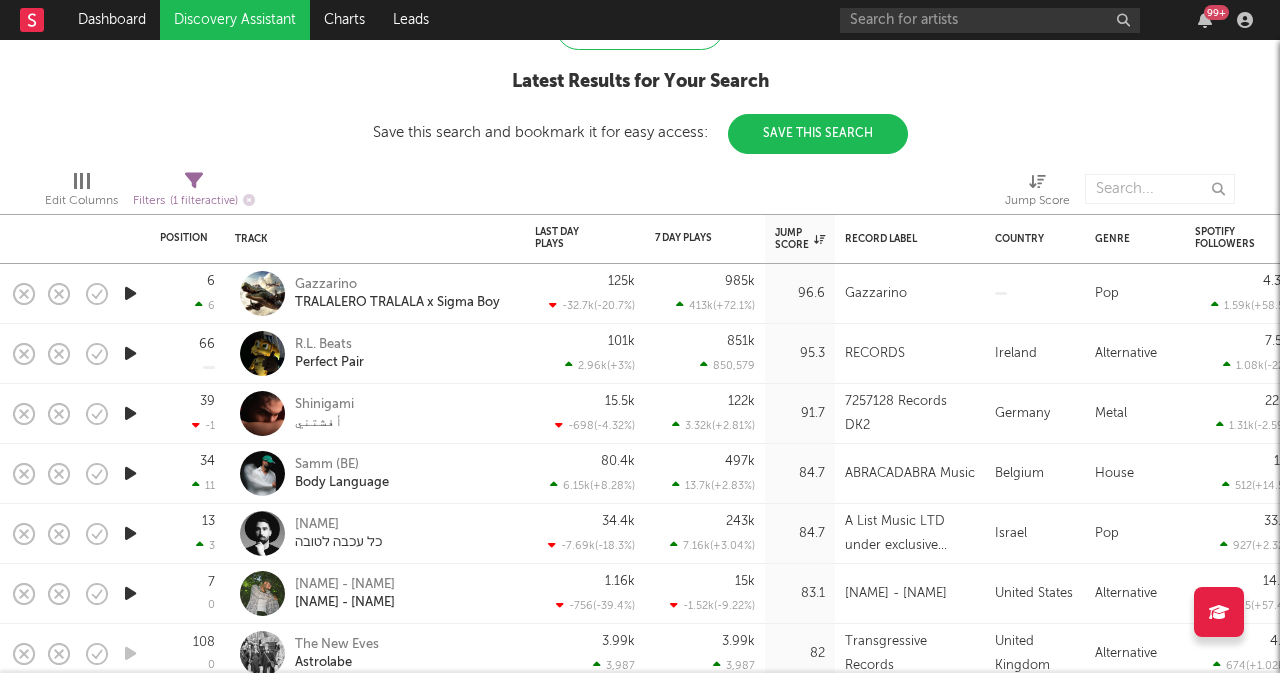 click on "Spotify/Apple Discovery Assistant Blocklist   ( 0 ) Saved Searches   ( 10 ) Reset Filters Record Label ( 2 / 6  selected) Artist Size ( 5 / 5  selected) Countries ( 65 / 78  selected) Genres ( 13 / 15  selected) Languages ( 59 / 71  selected) Release Date (last  180 d) Added to Playlist (None) Exclude Lofi / Instrumental Labels Update Results + Add Playlist Update Results Latest Results for Your Search Save this search and bookmark it for easy access: Save This Search" at bounding box center (640, -39) 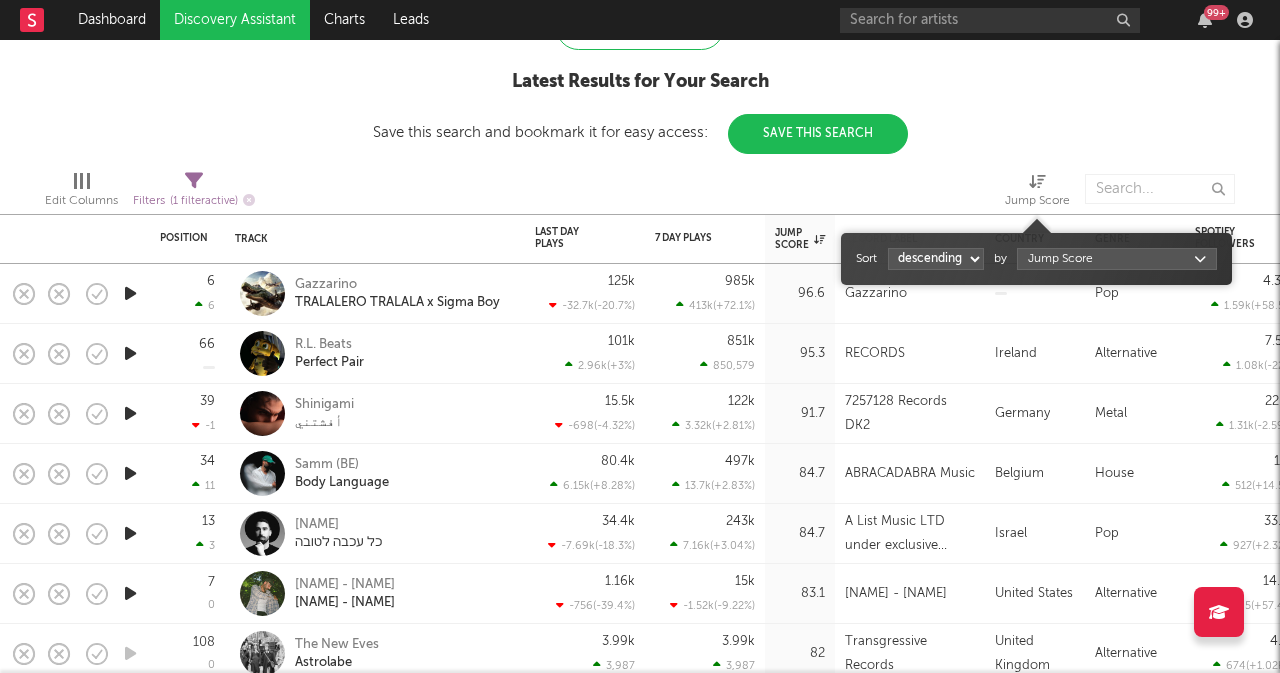click at bounding box center [1037, 181] 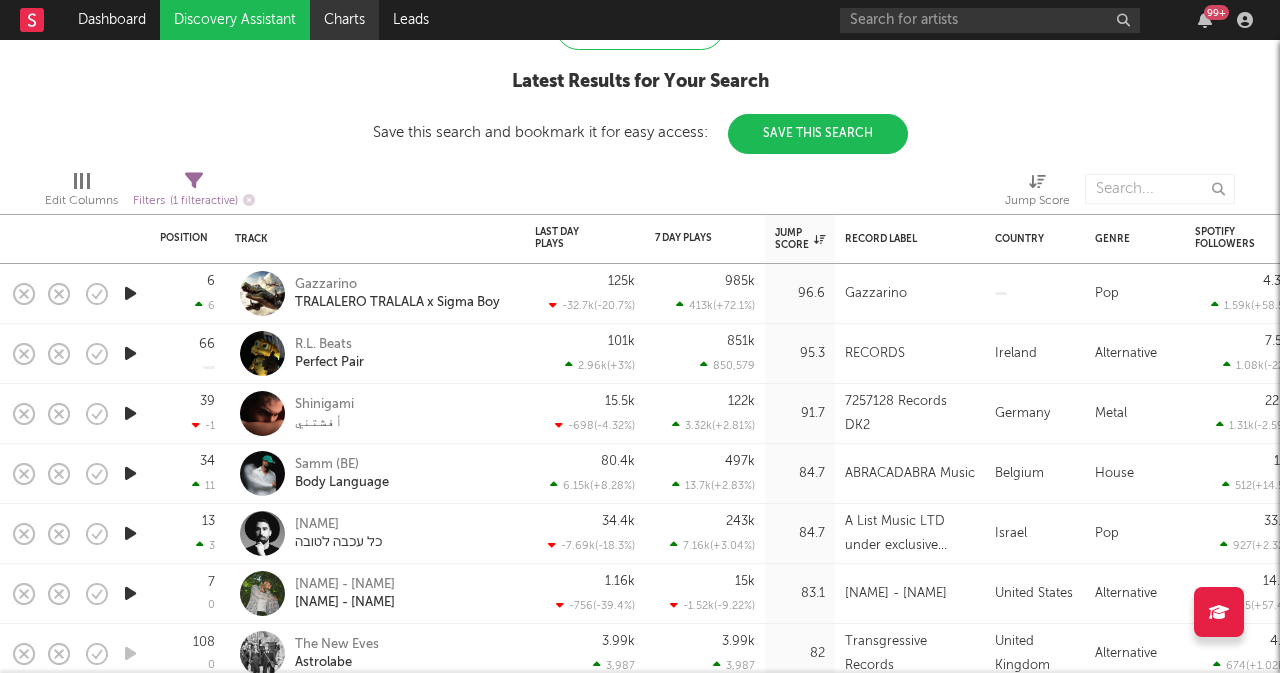 click on "Charts" at bounding box center (344, 20) 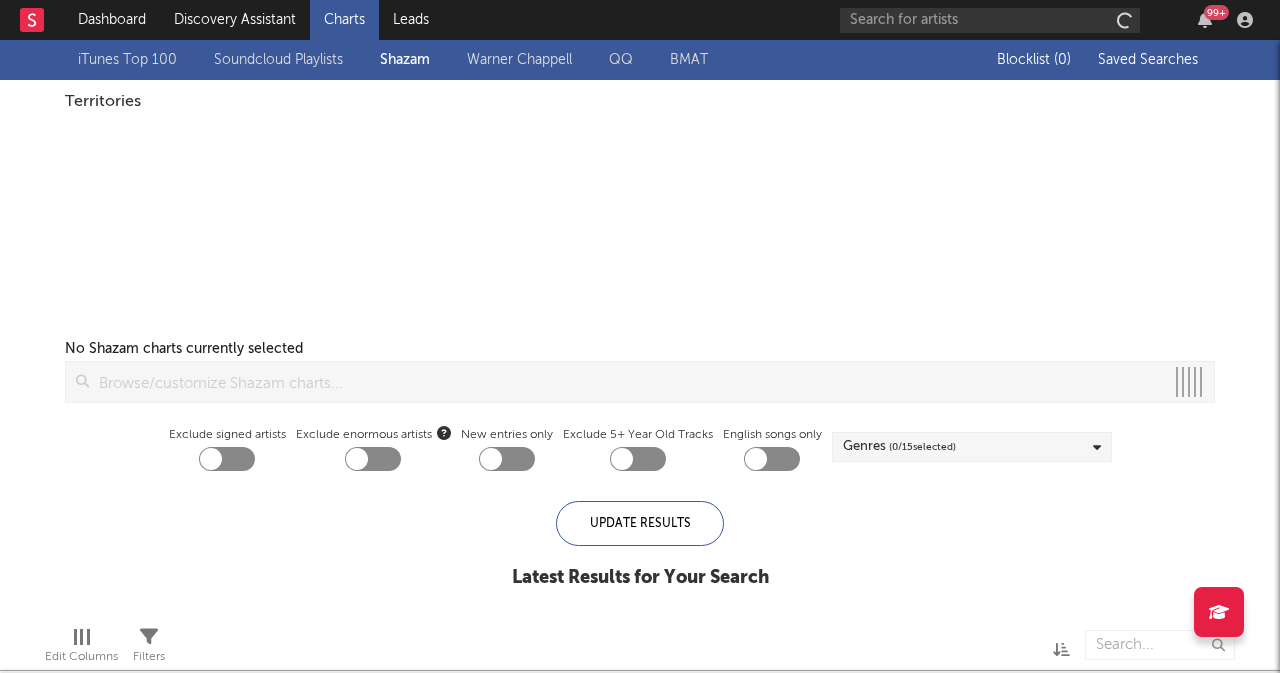 checkbox on "true" 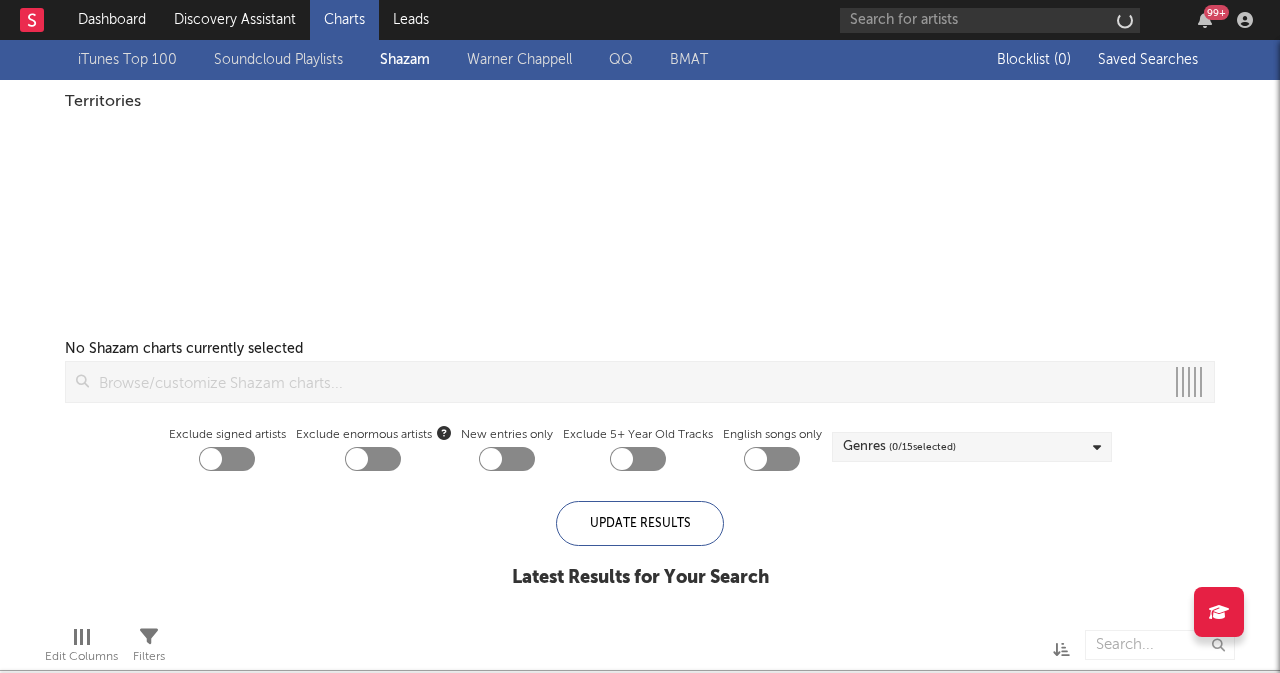 checkbox on "true" 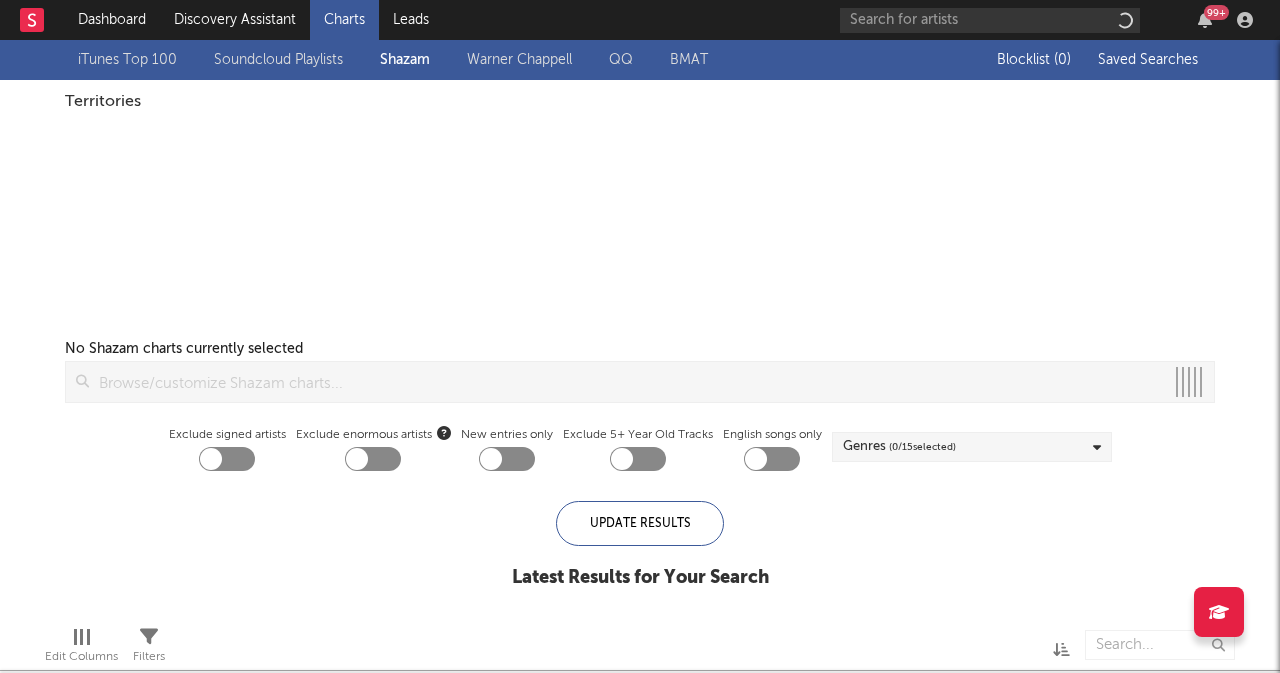 checkbox on "true" 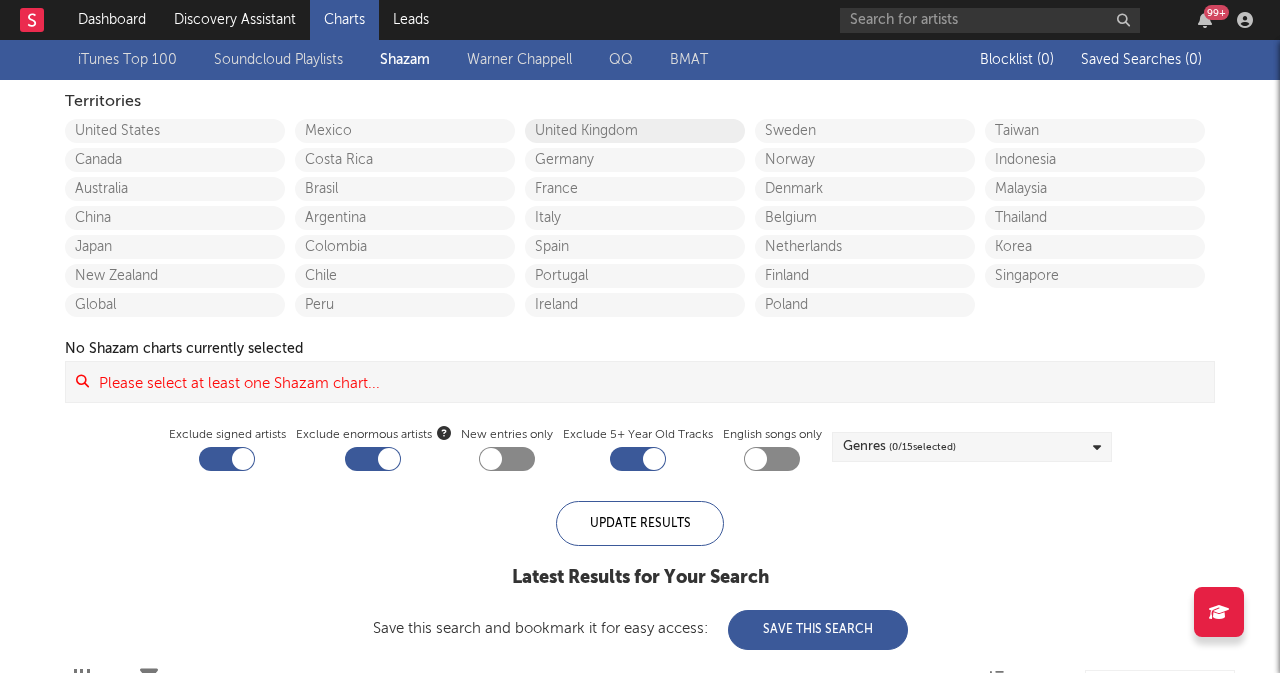 click on "United Kingdom" at bounding box center (635, 131) 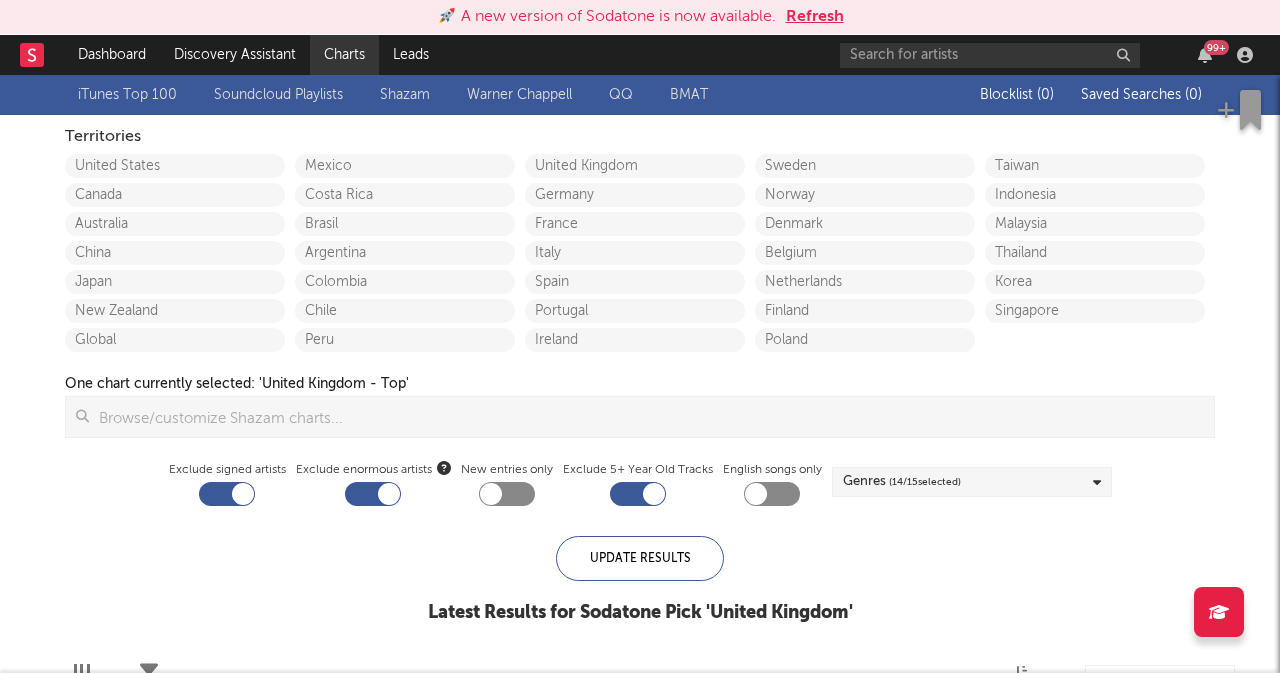 click on "Charts" at bounding box center [344, 55] 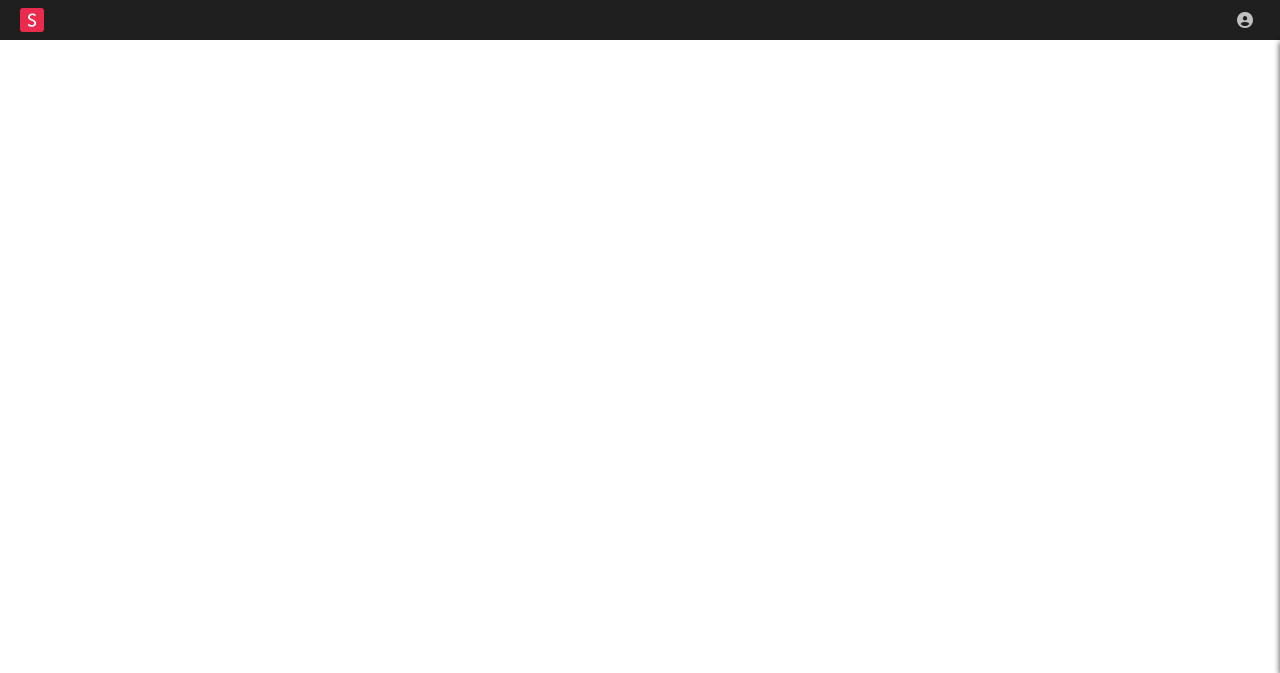 scroll, scrollTop: 0, scrollLeft: 0, axis: both 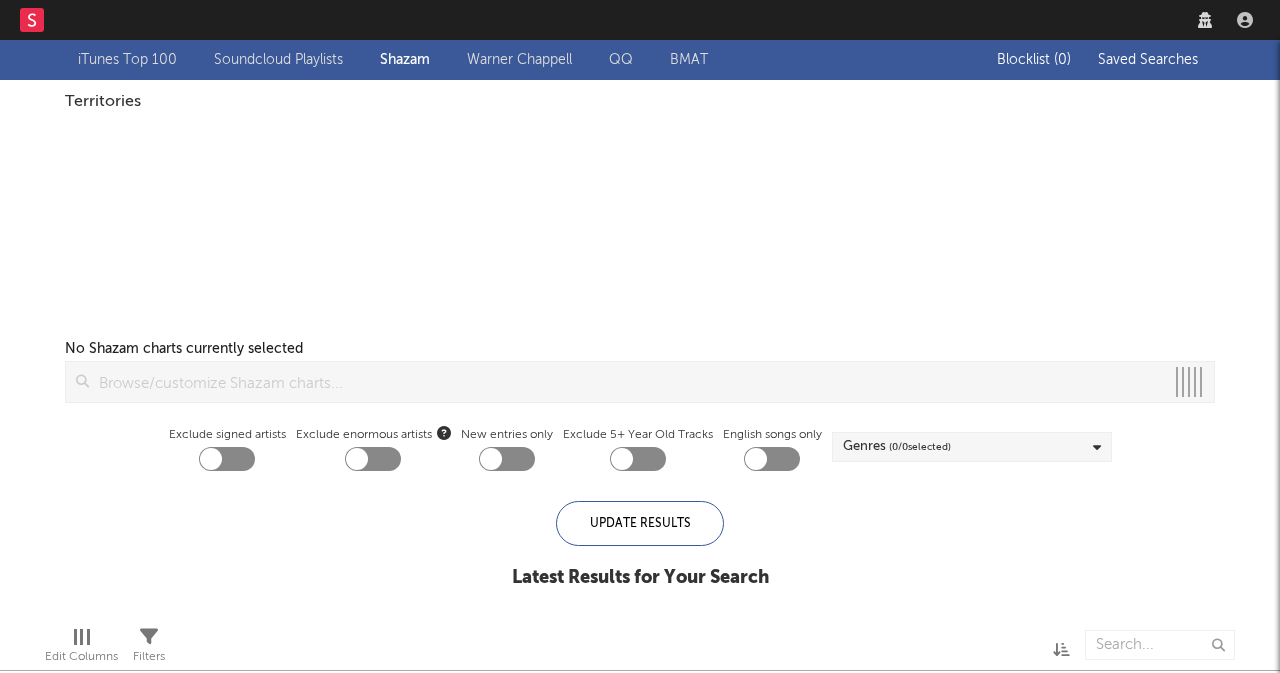checkbox on "true" 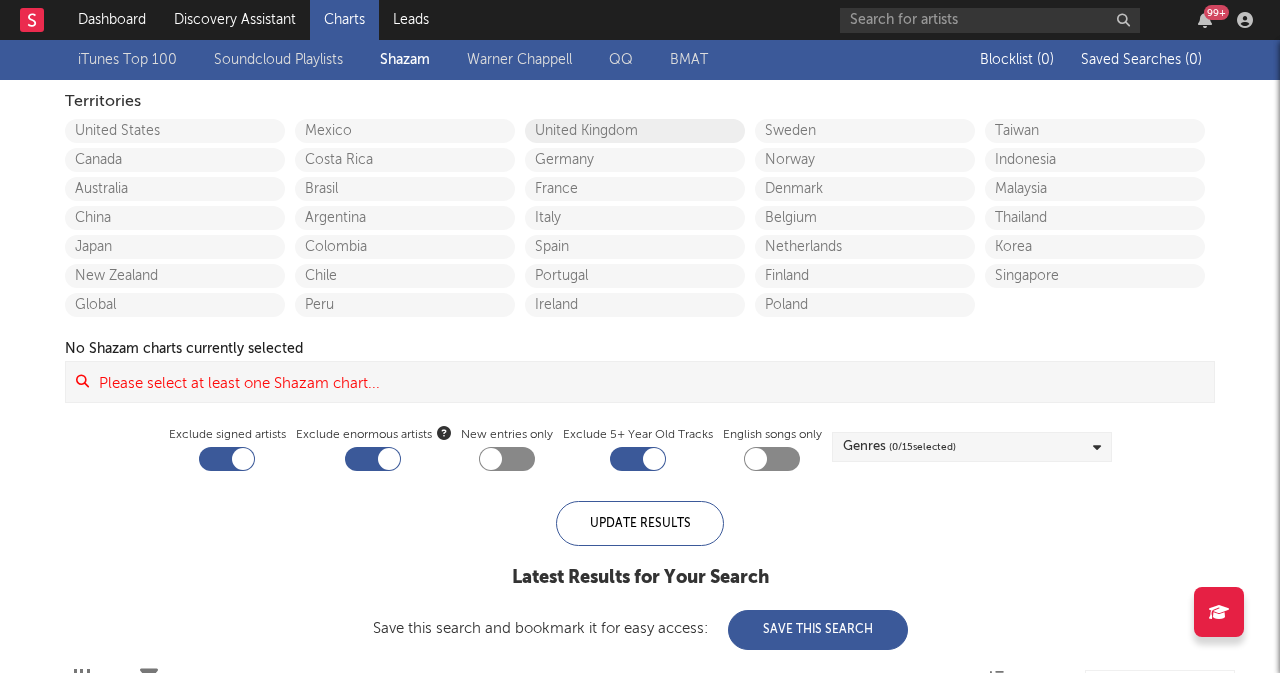 click on "United Kingdom" at bounding box center (635, 131) 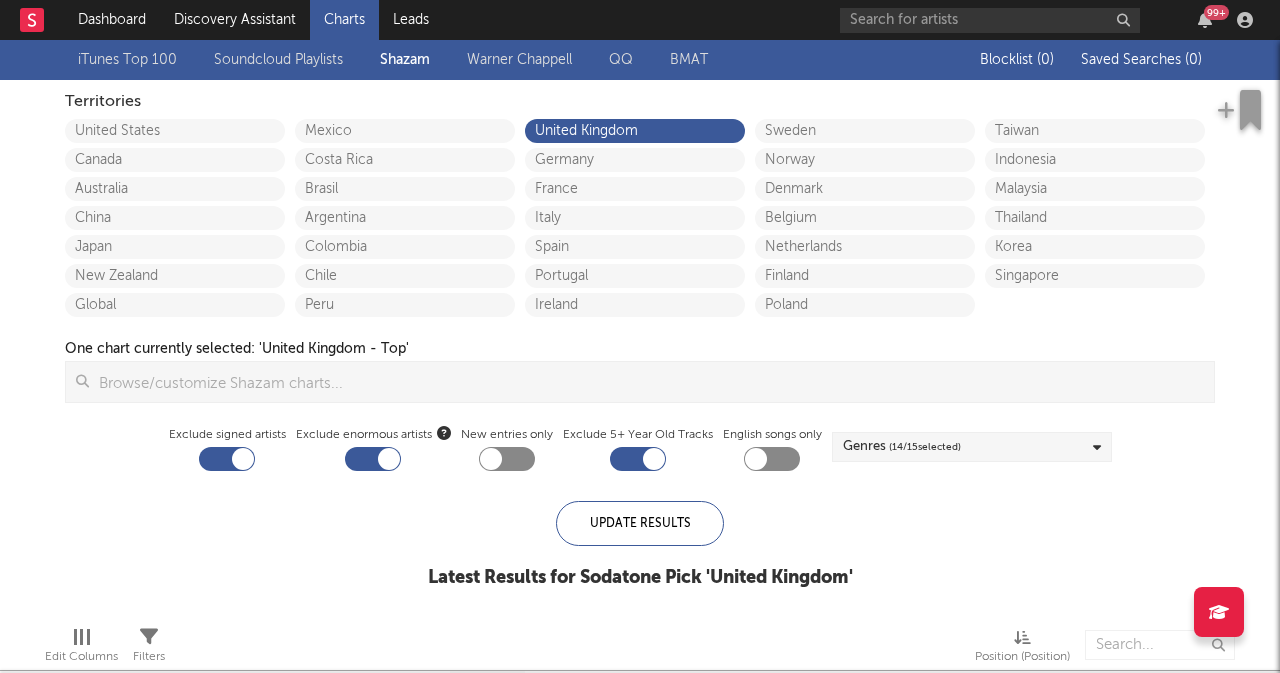 click on "Soundcloud Playlists" at bounding box center [278, 60] 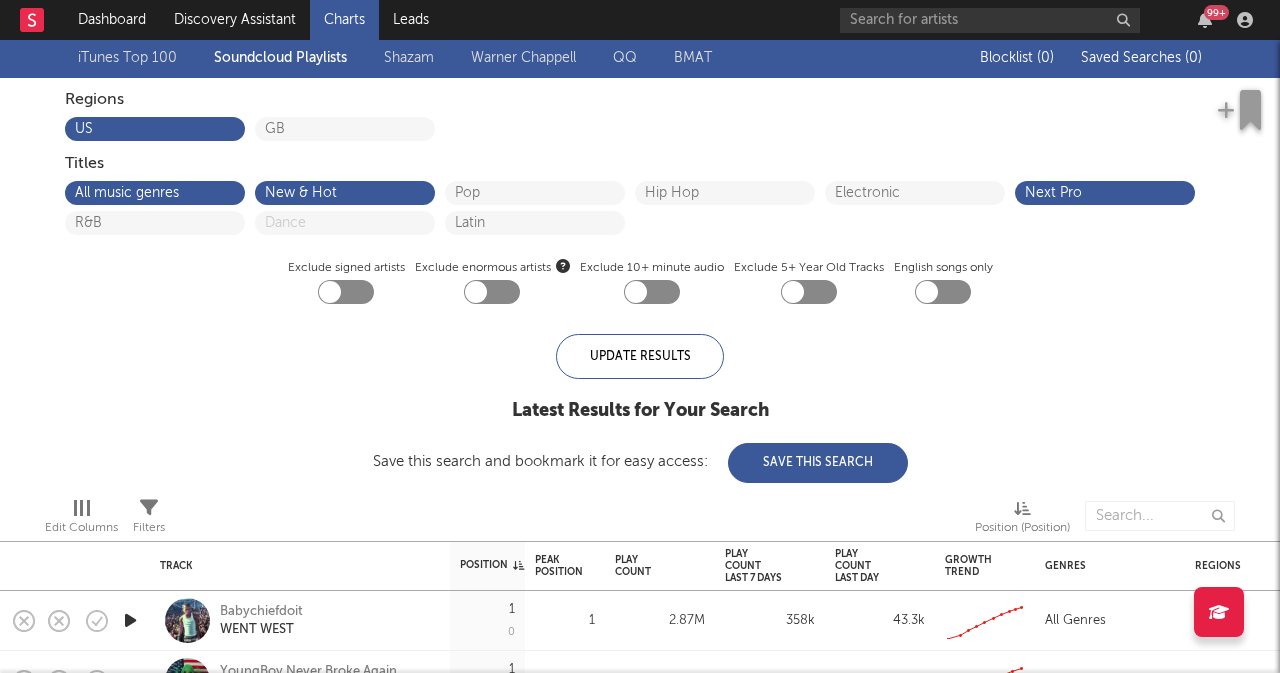 click on "Shazam" at bounding box center (409, 58) 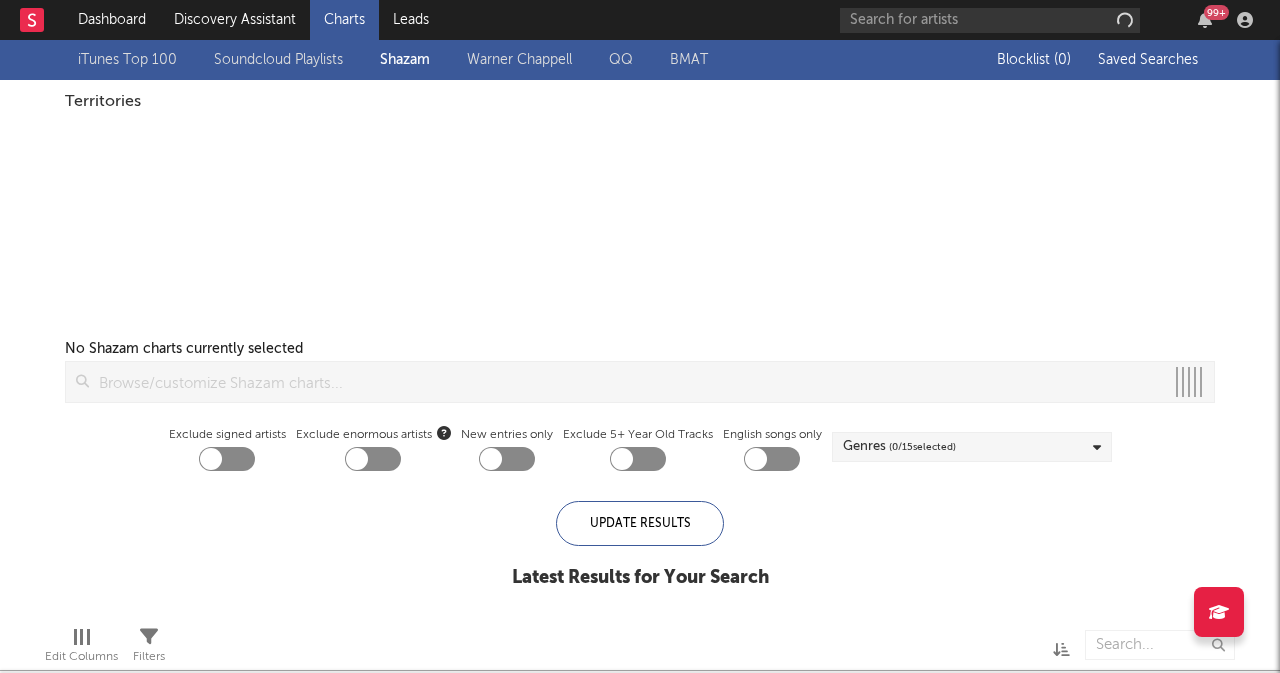 checkbox on "true" 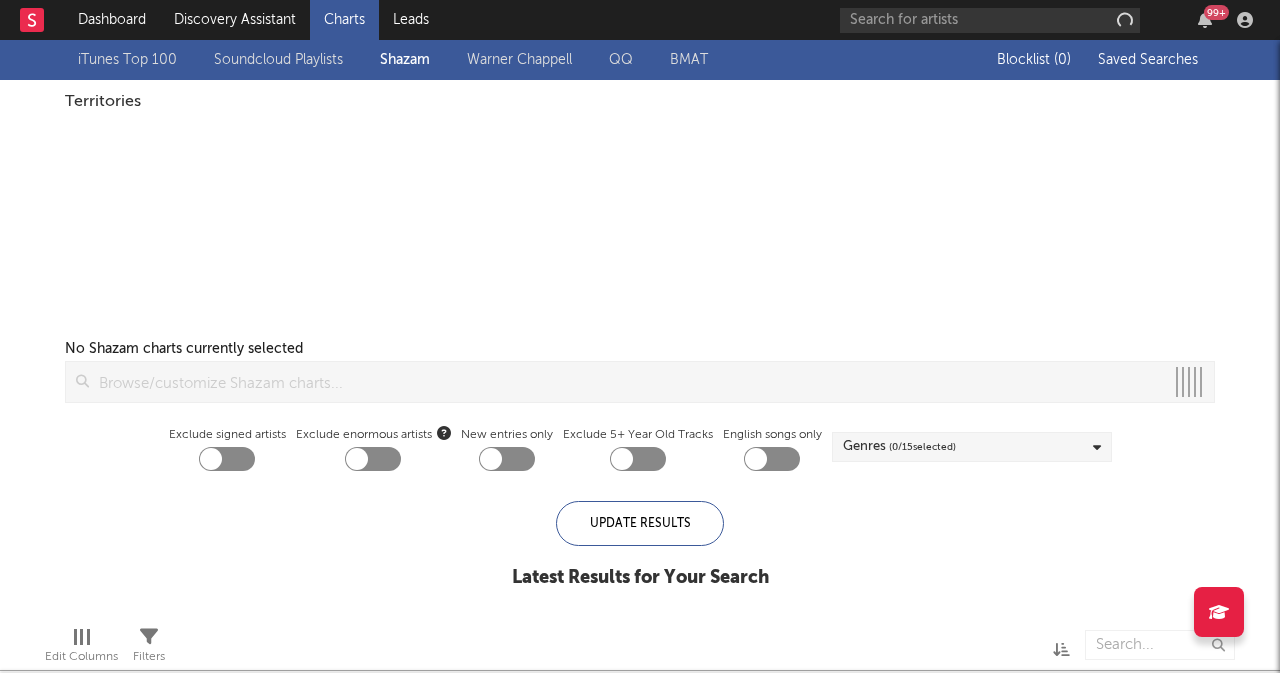 checkbox on "true" 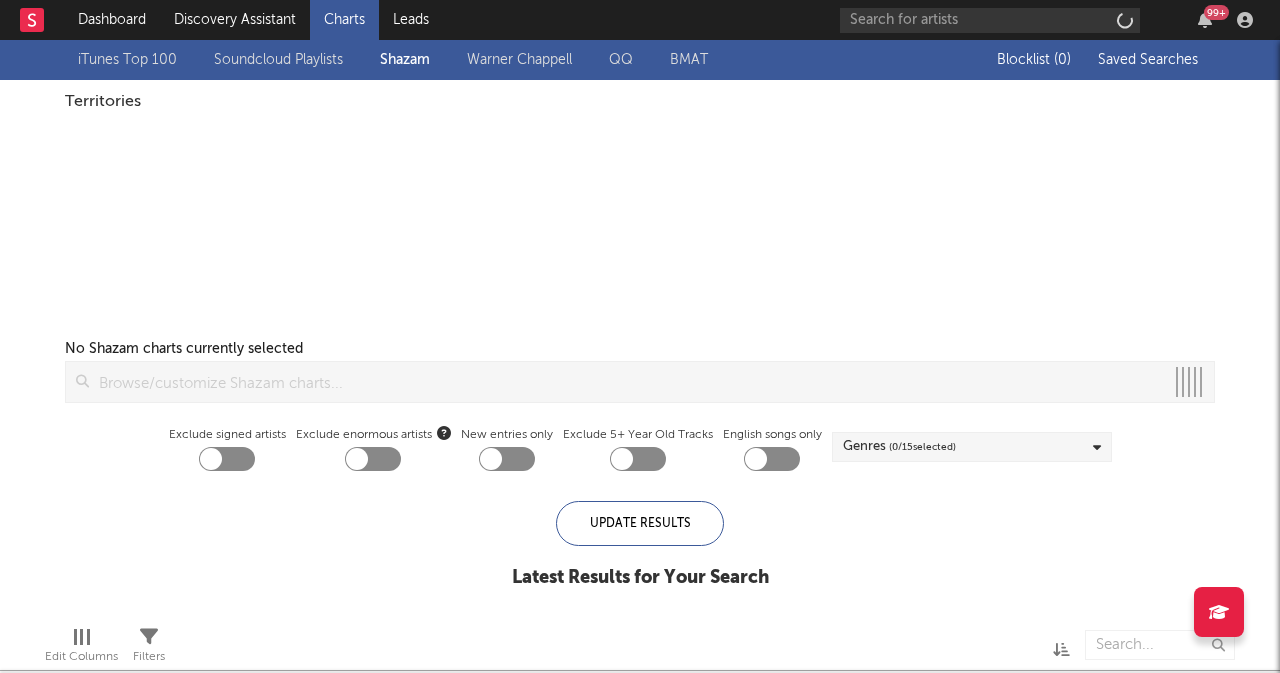 checkbox on "true" 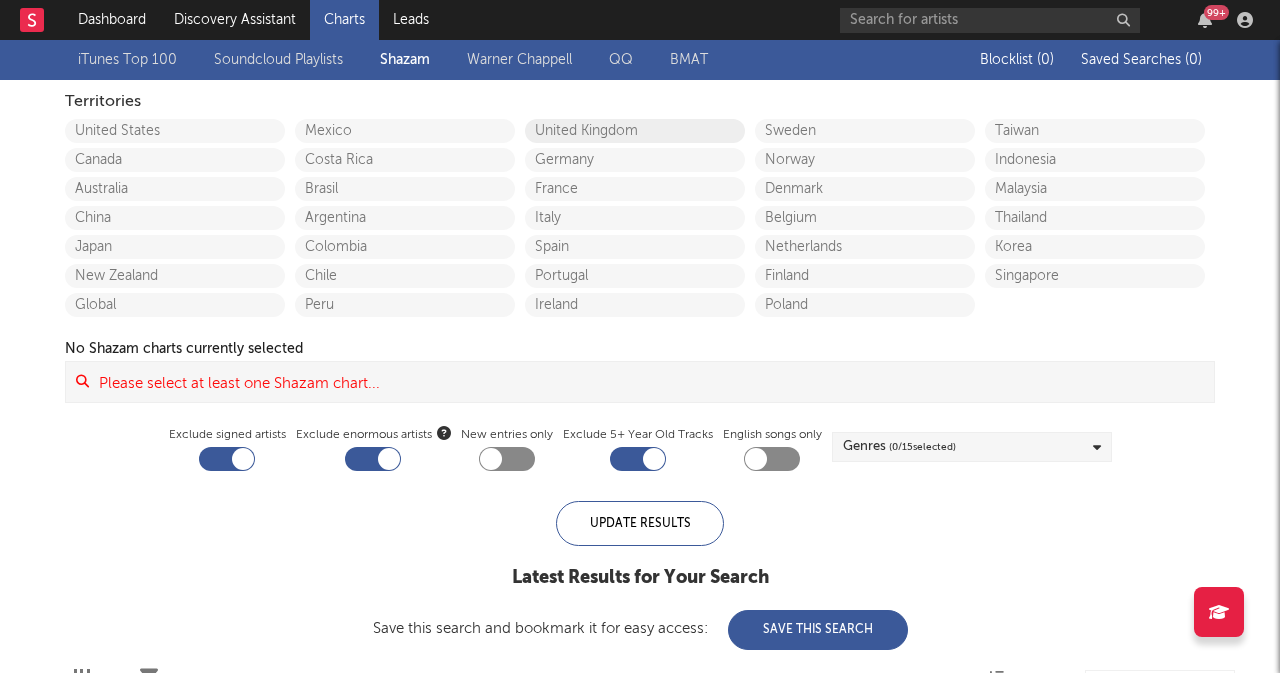 click on "United Kingdom" at bounding box center [635, 131] 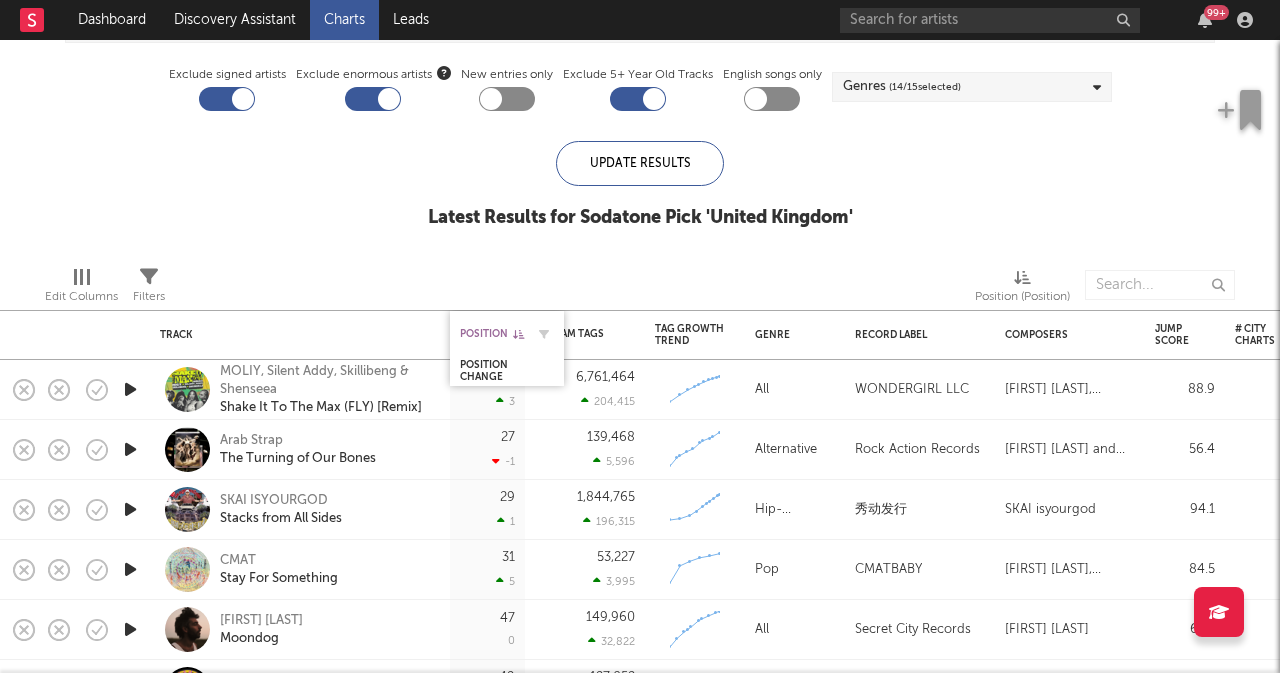 click on "Position" at bounding box center (492, 334) 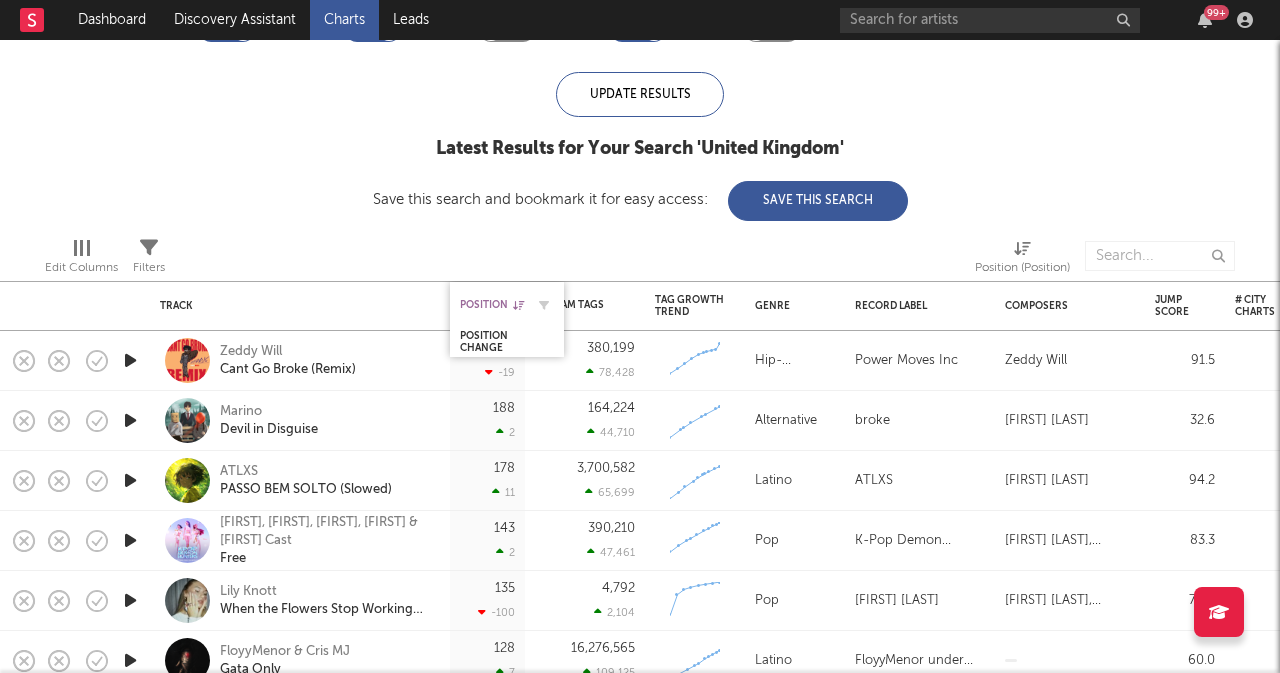 click on "Position" at bounding box center [492, 305] 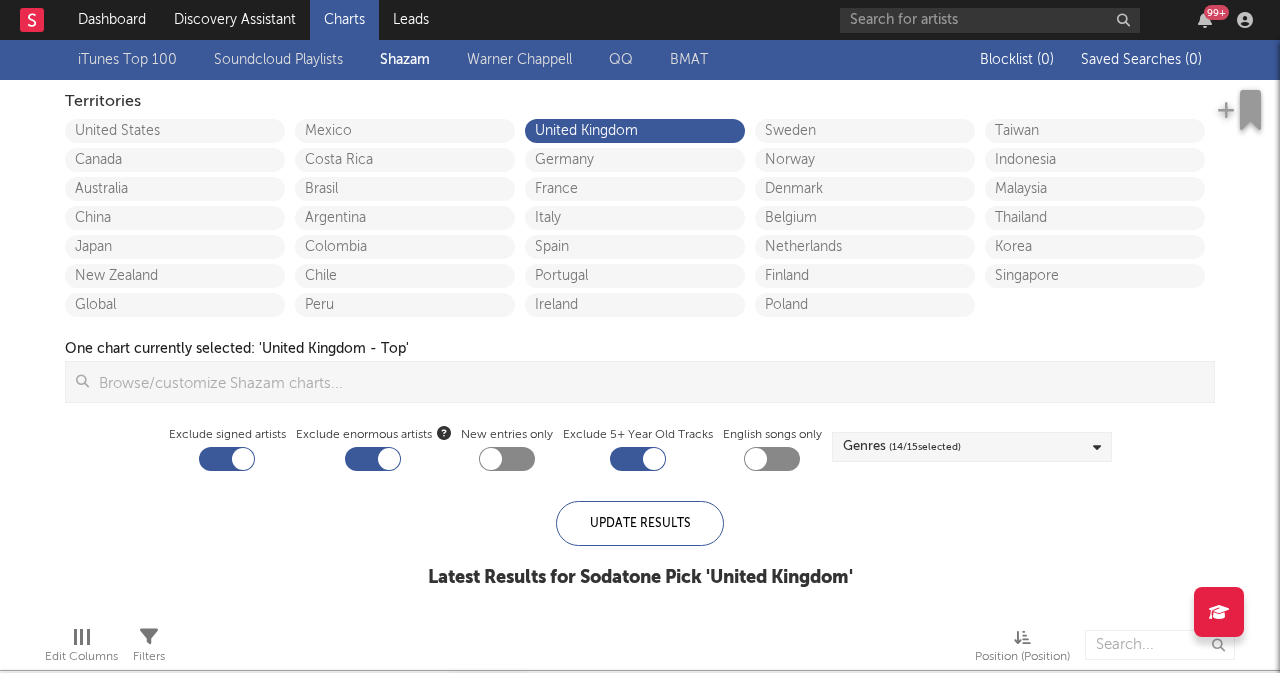 click on "Warner Chappell" at bounding box center (519, 60) 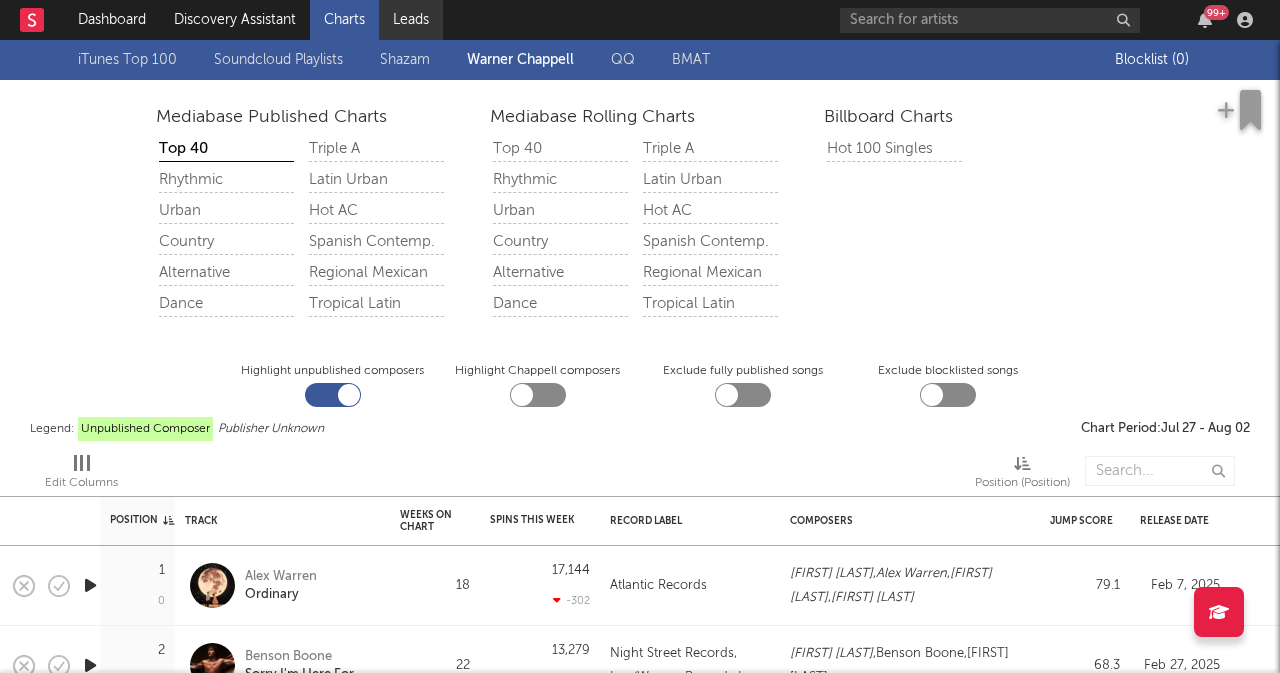 click on "Leads" at bounding box center (411, 20) 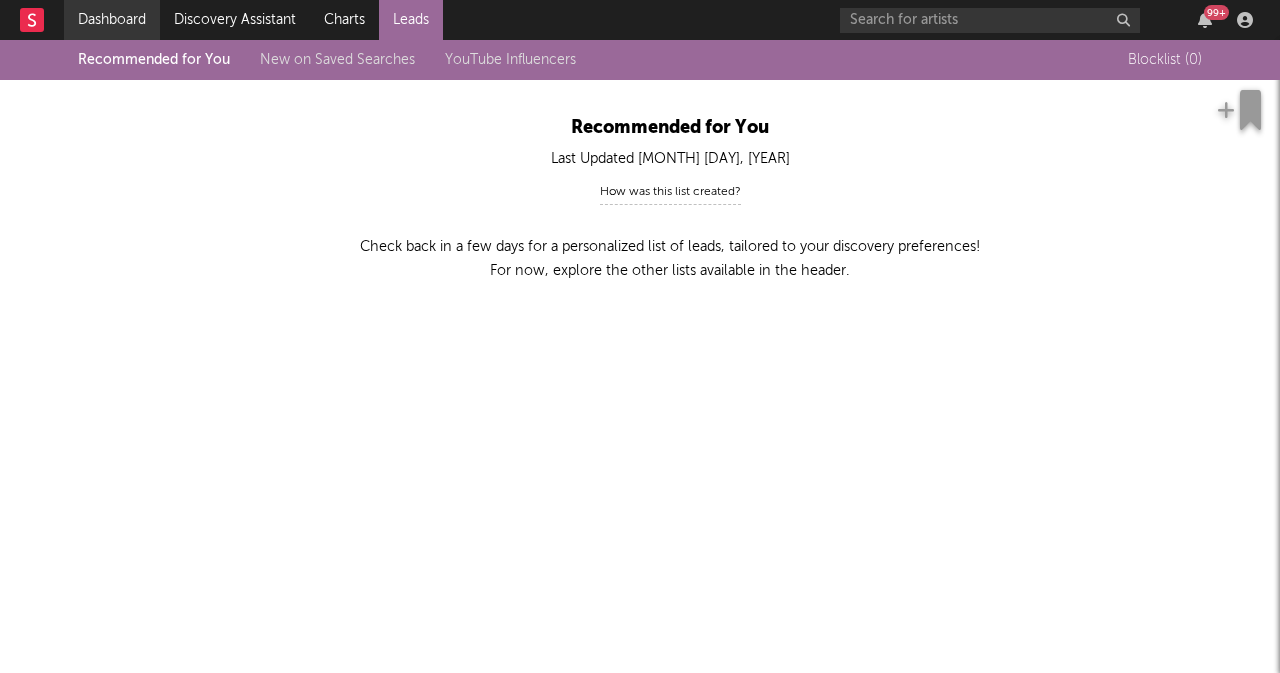 click on "Dashboard" at bounding box center (112, 20) 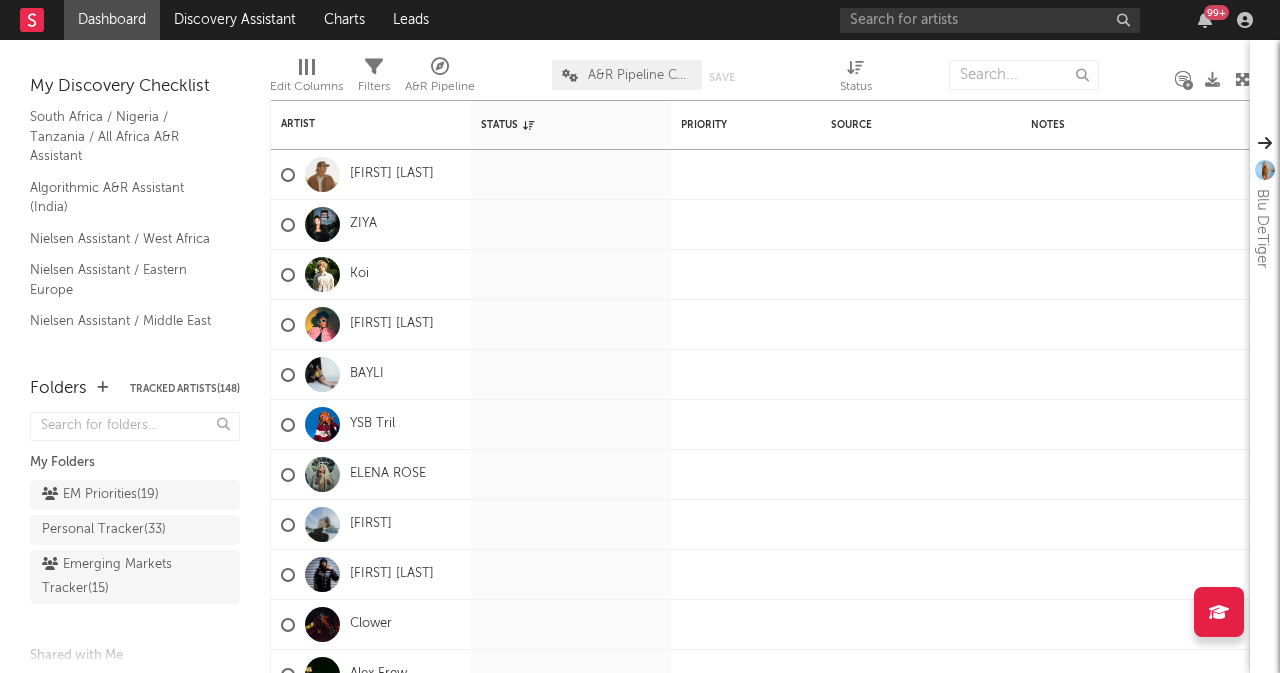 scroll, scrollTop: 410, scrollLeft: 0, axis: vertical 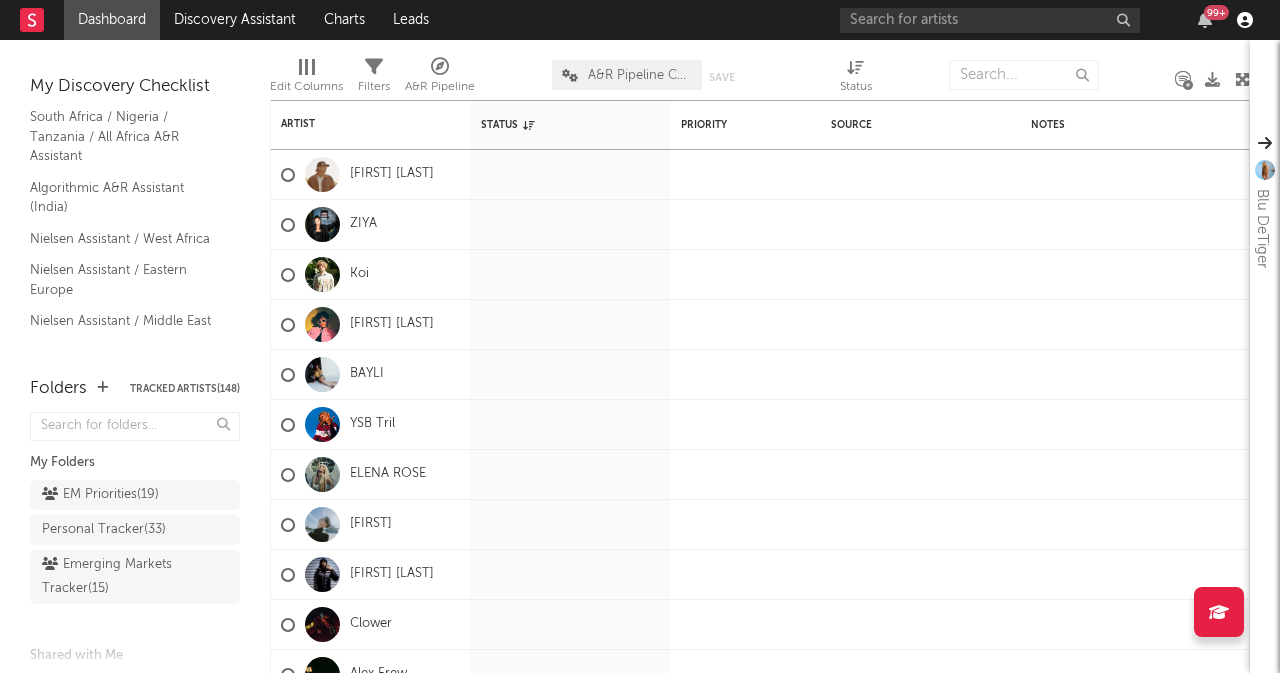 click at bounding box center [1245, 20] 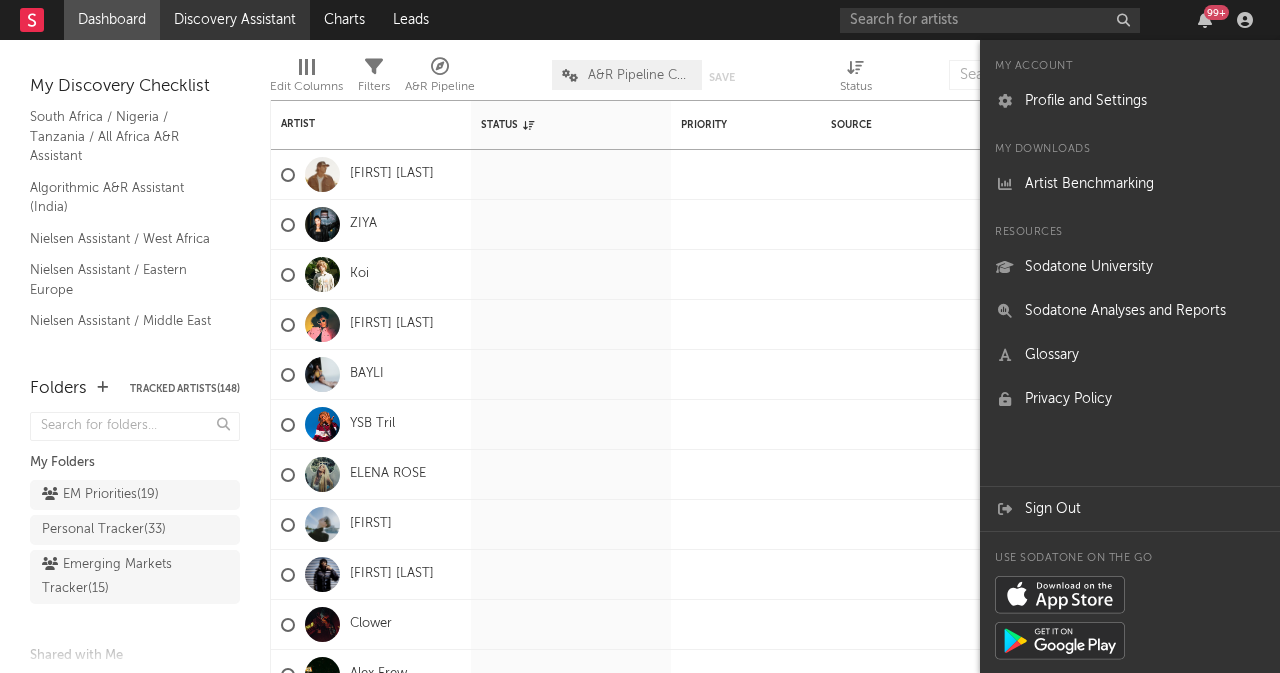 click on "Discovery Assistant" at bounding box center [235, 20] 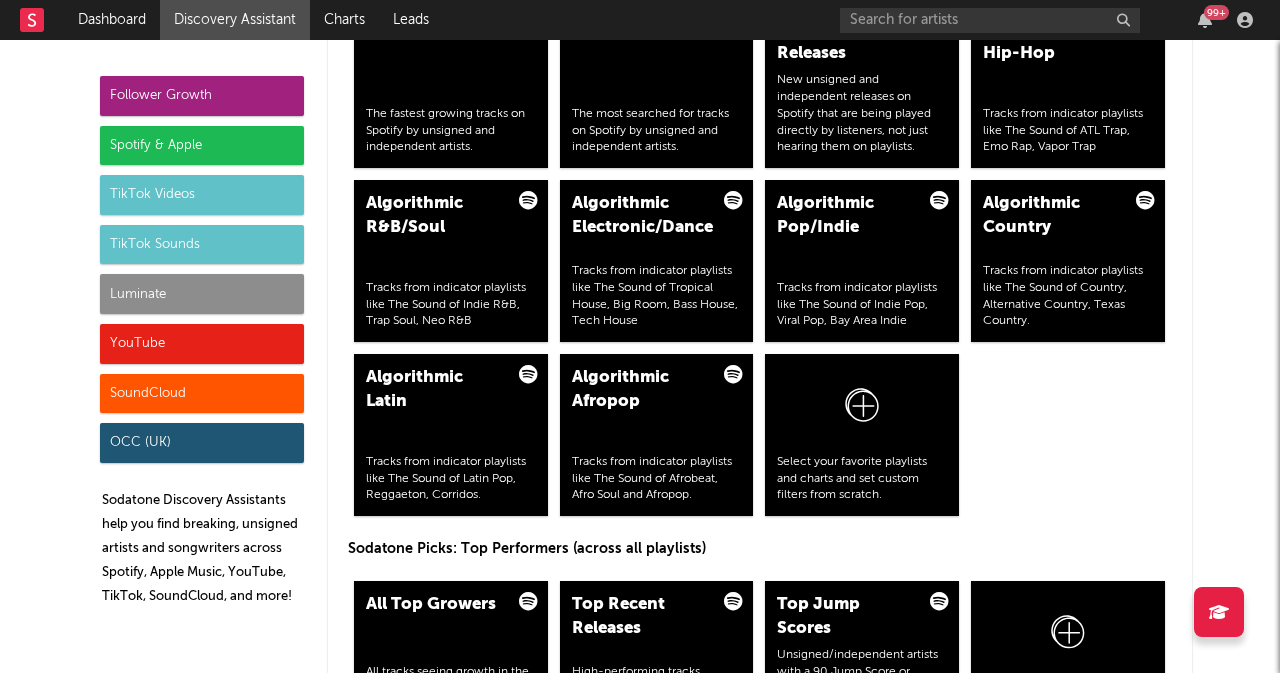 scroll, scrollTop: 2605, scrollLeft: 0, axis: vertical 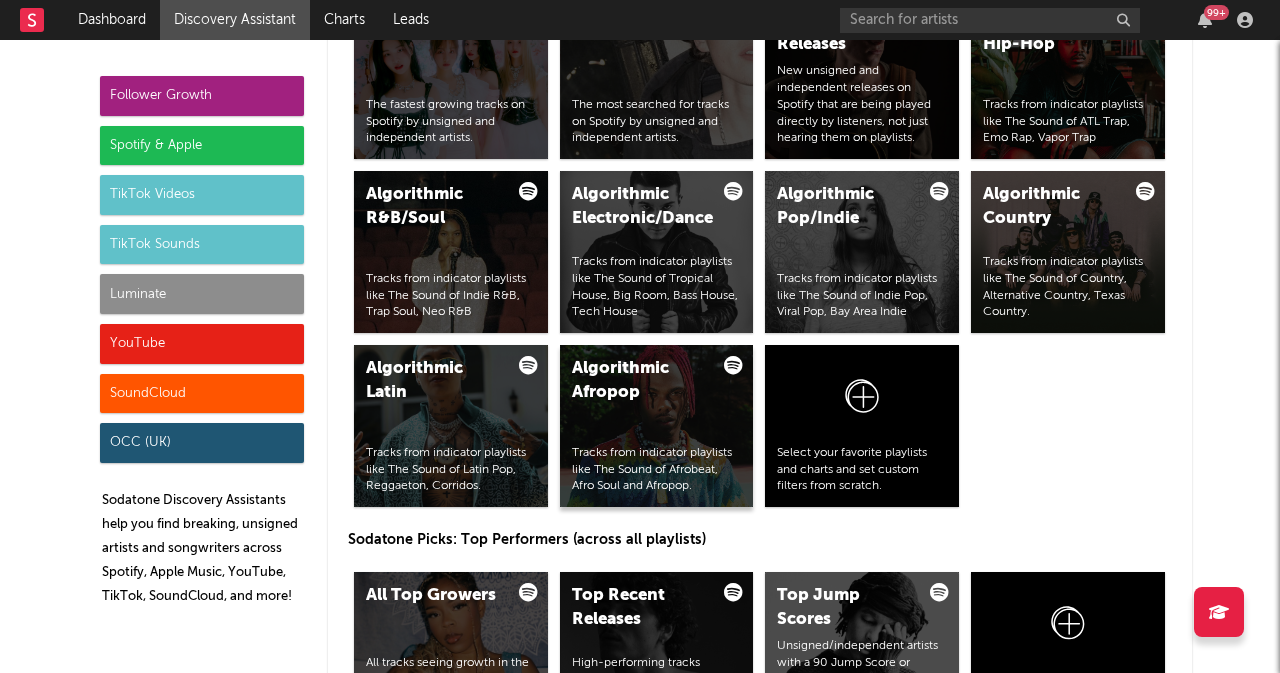 click on "Algorithmic Afropop Tracks from indicator playlists like The Sound of Afrobeat, Afro Soul and Afropop." at bounding box center (657, 426) 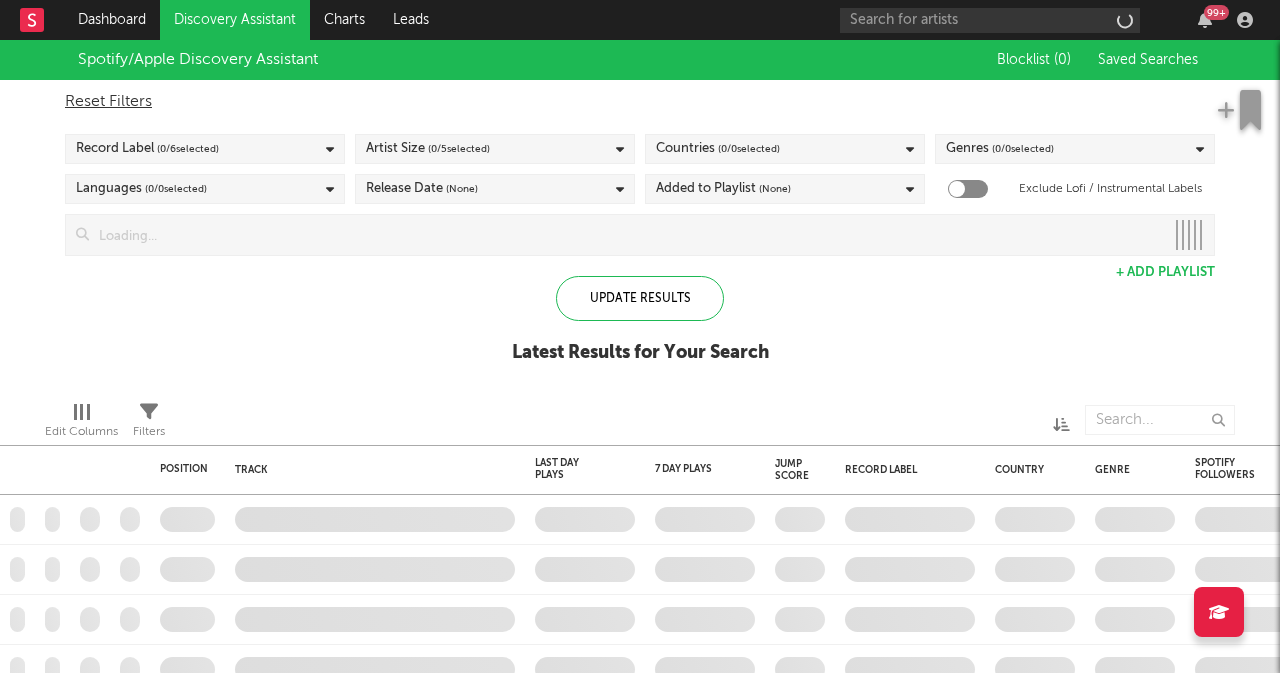 click on "Artist Size ( 0 / 5  selected)" at bounding box center (495, 149) 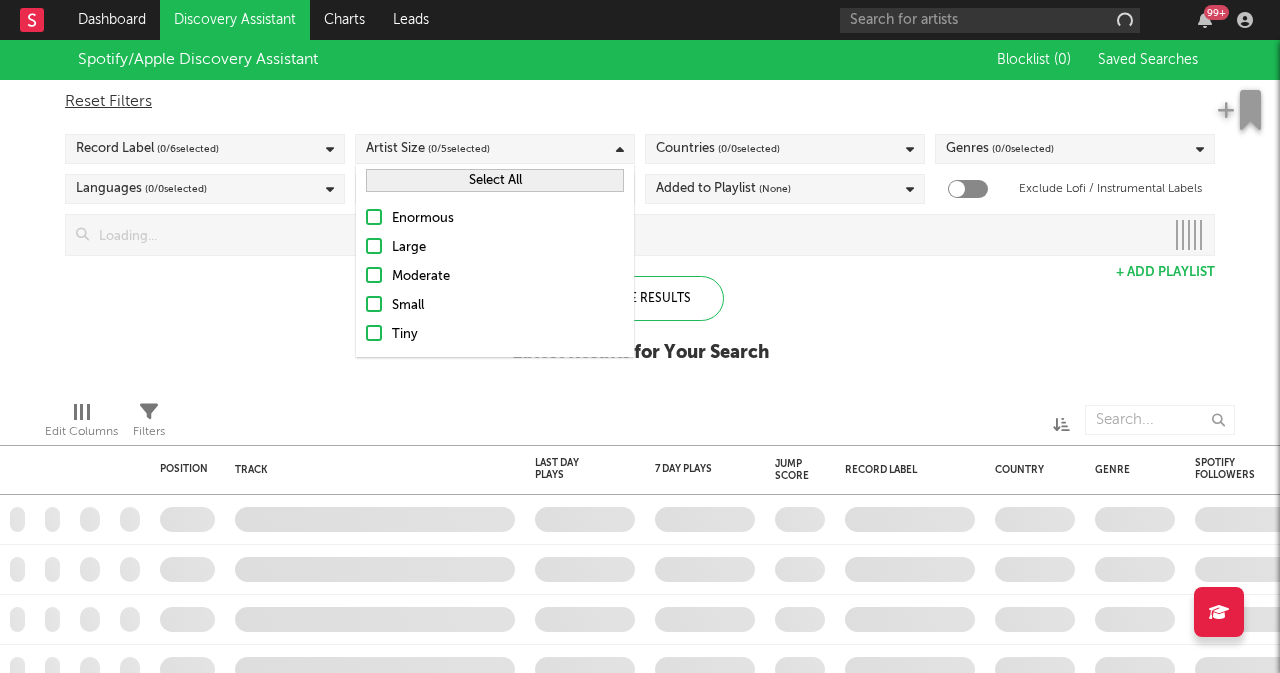 click at bounding box center (374, 275) 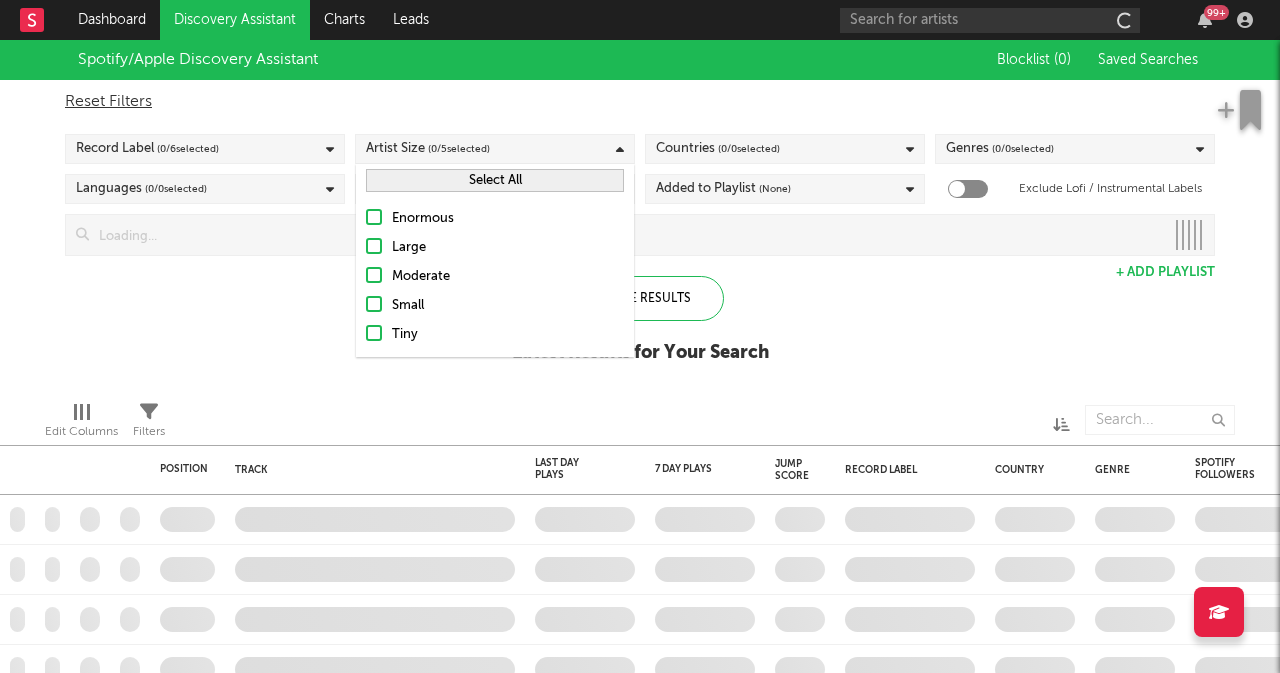 click on "Moderate" at bounding box center [366, 277] 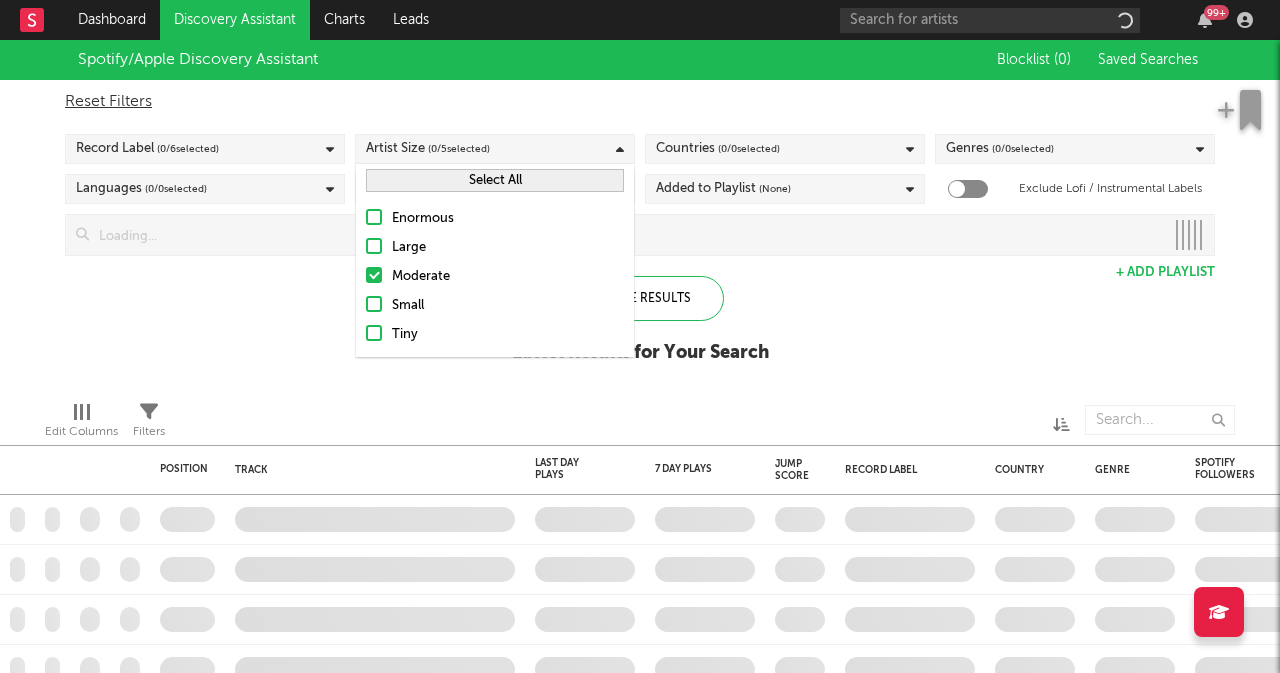 click at bounding box center (374, 304) 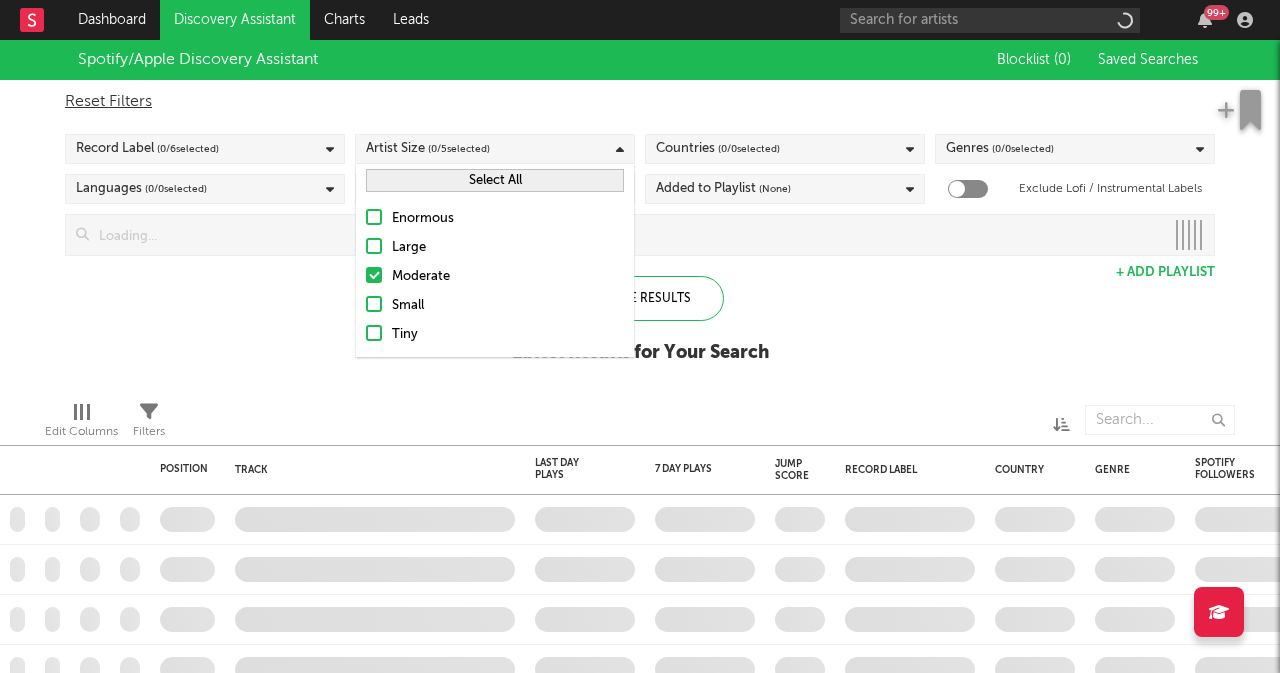 click on "Small" at bounding box center (366, 306) 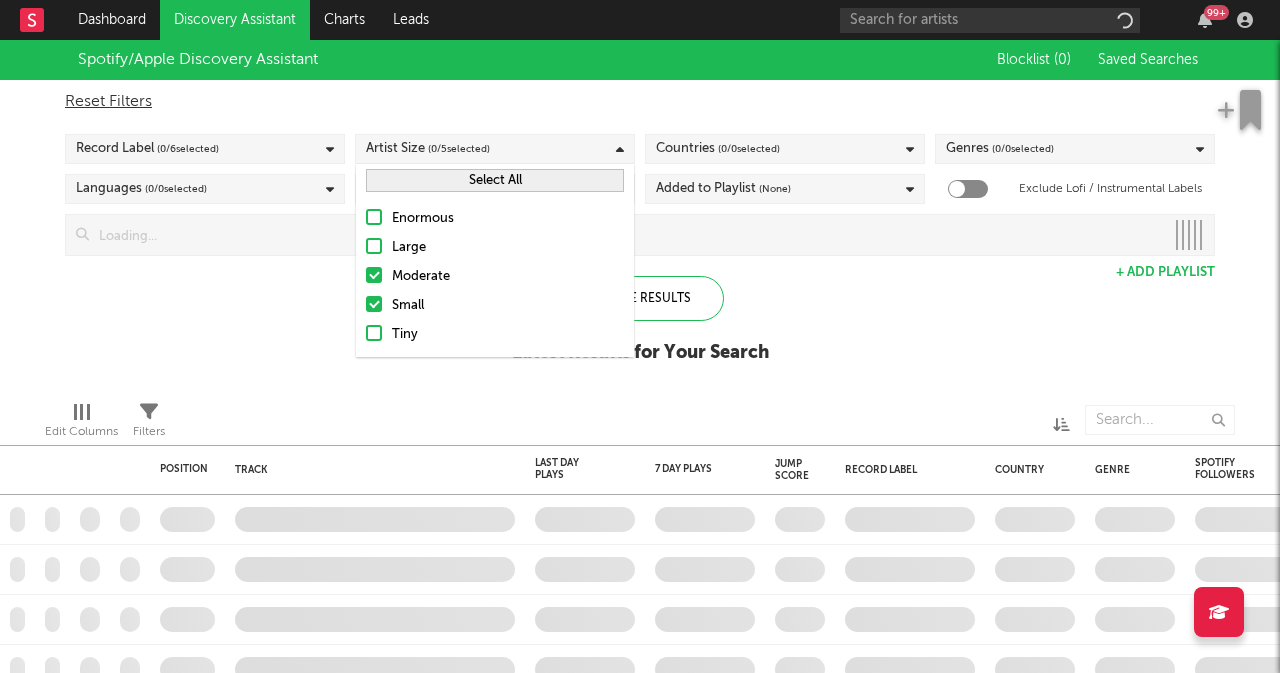 click at bounding box center (374, 333) 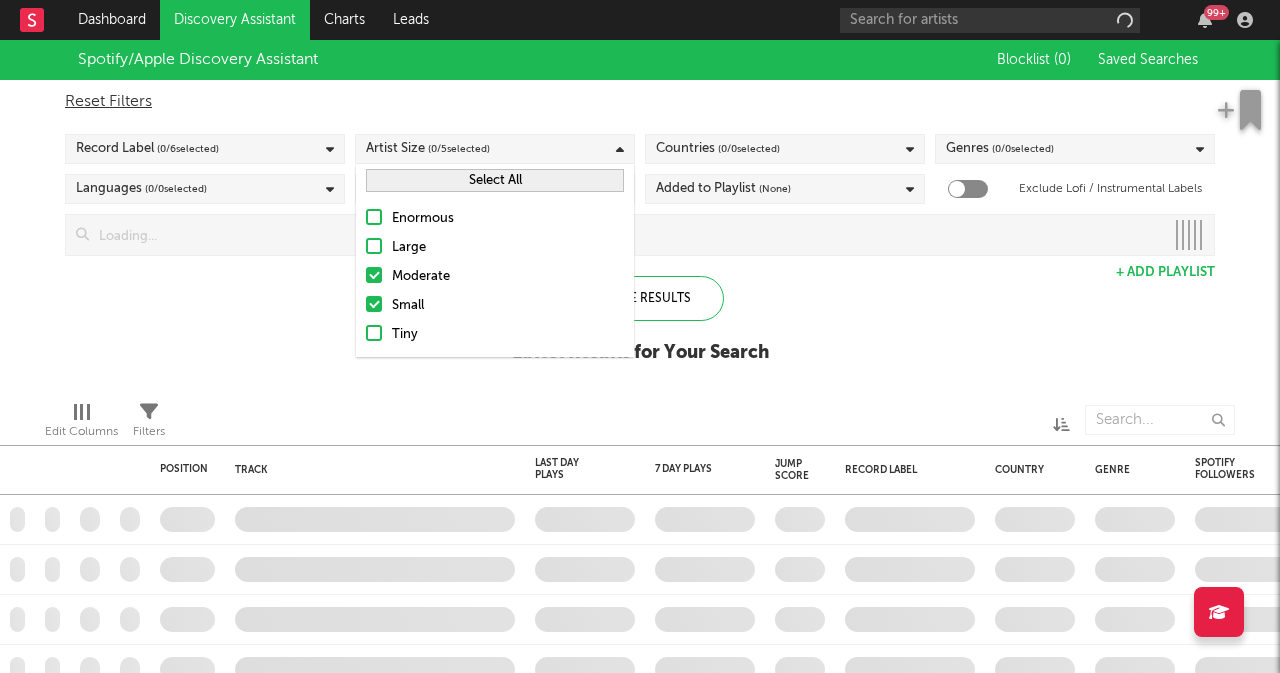 click on "Tiny" at bounding box center [366, 335] 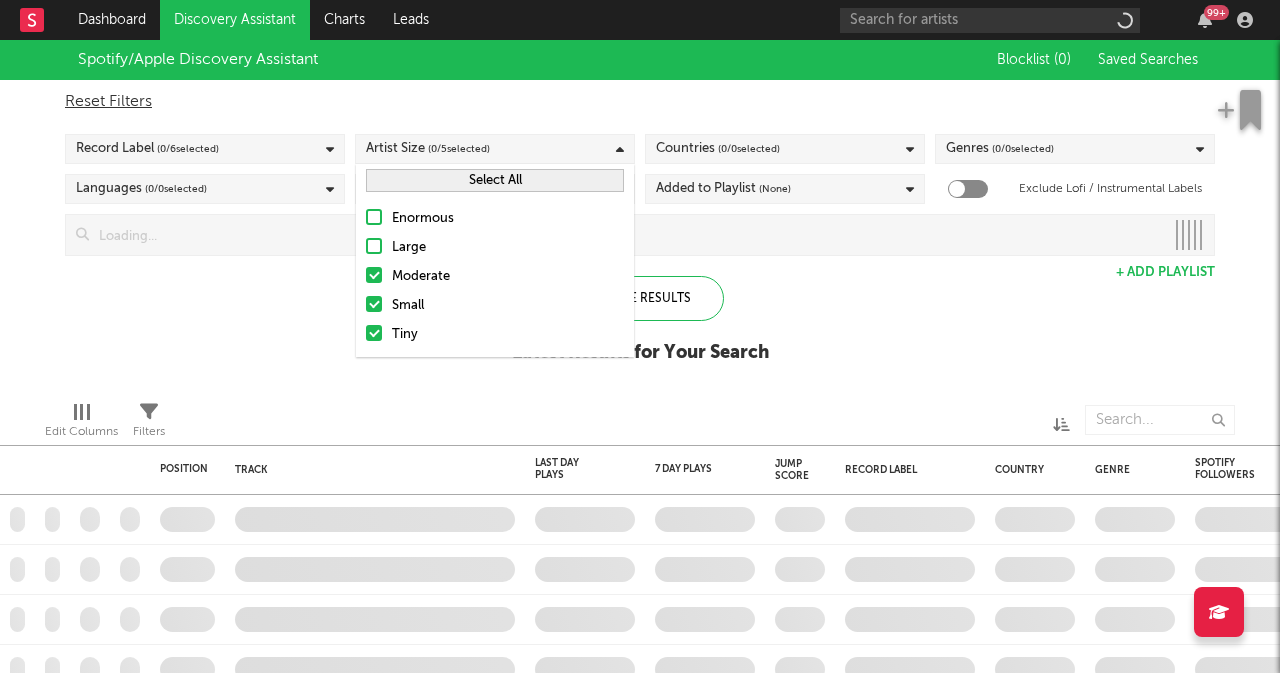 click on "Select All" at bounding box center [495, 180] 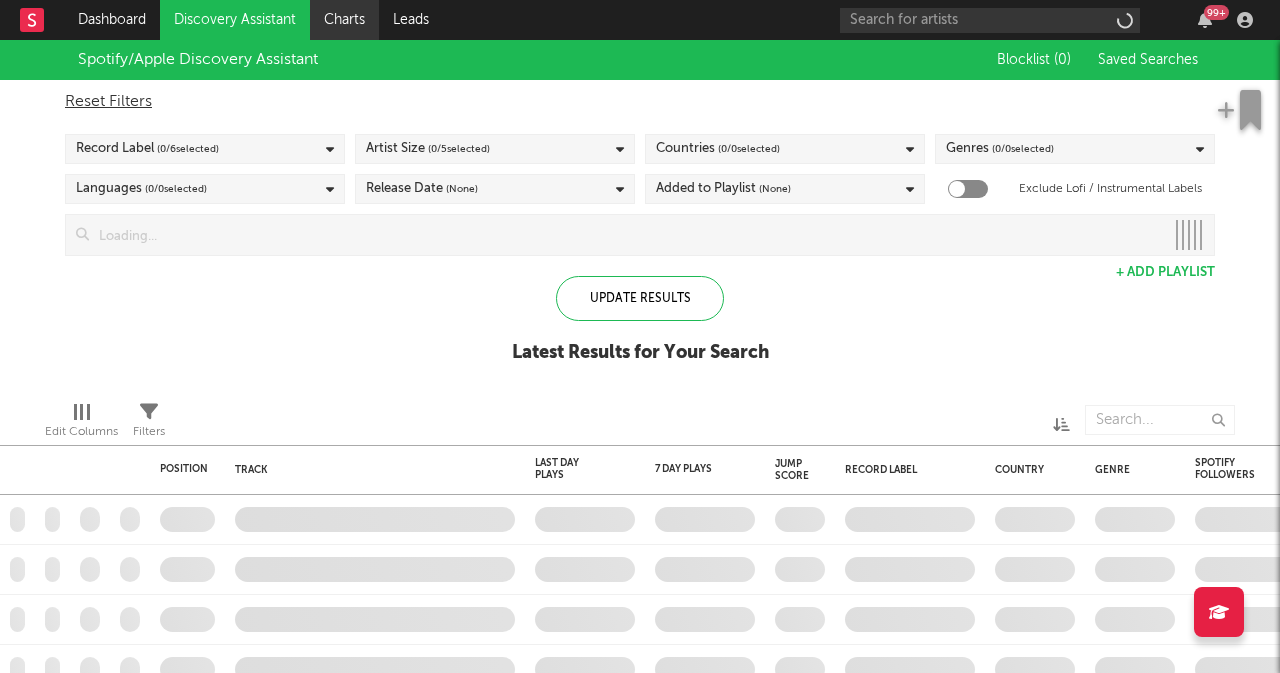 click on "Charts" at bounding box center [344, 20] 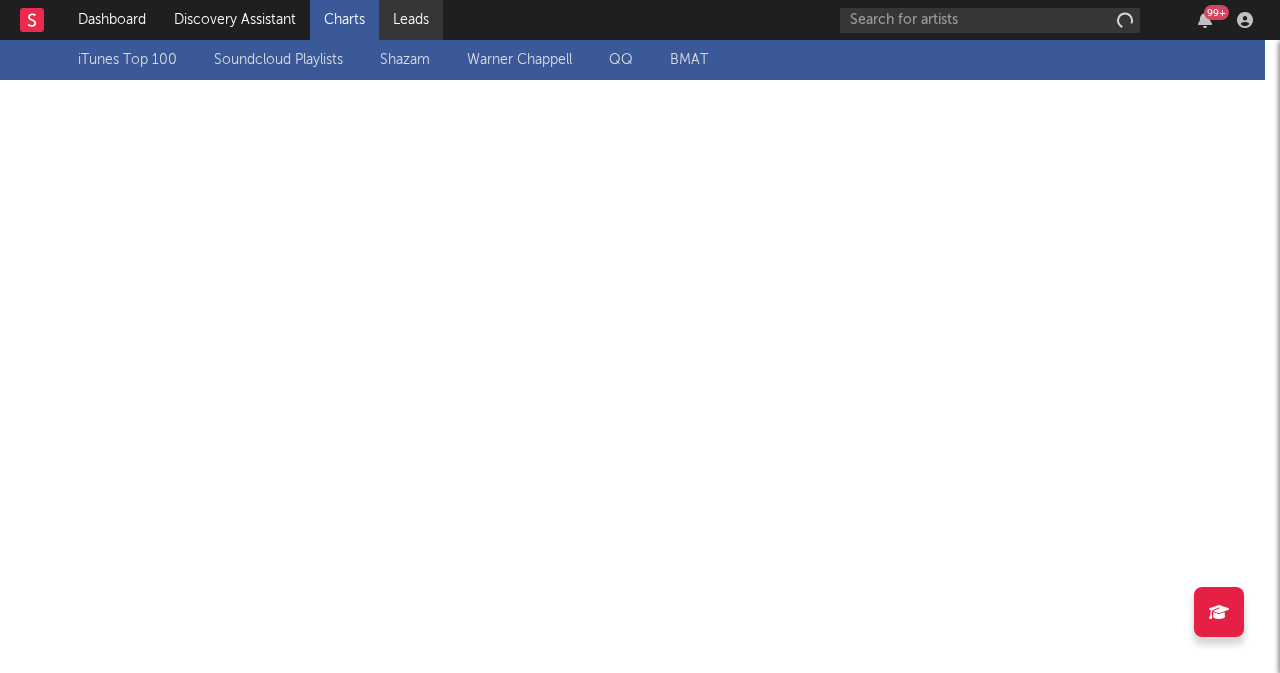 click on "Leads" at bounding box center (411, 20) 